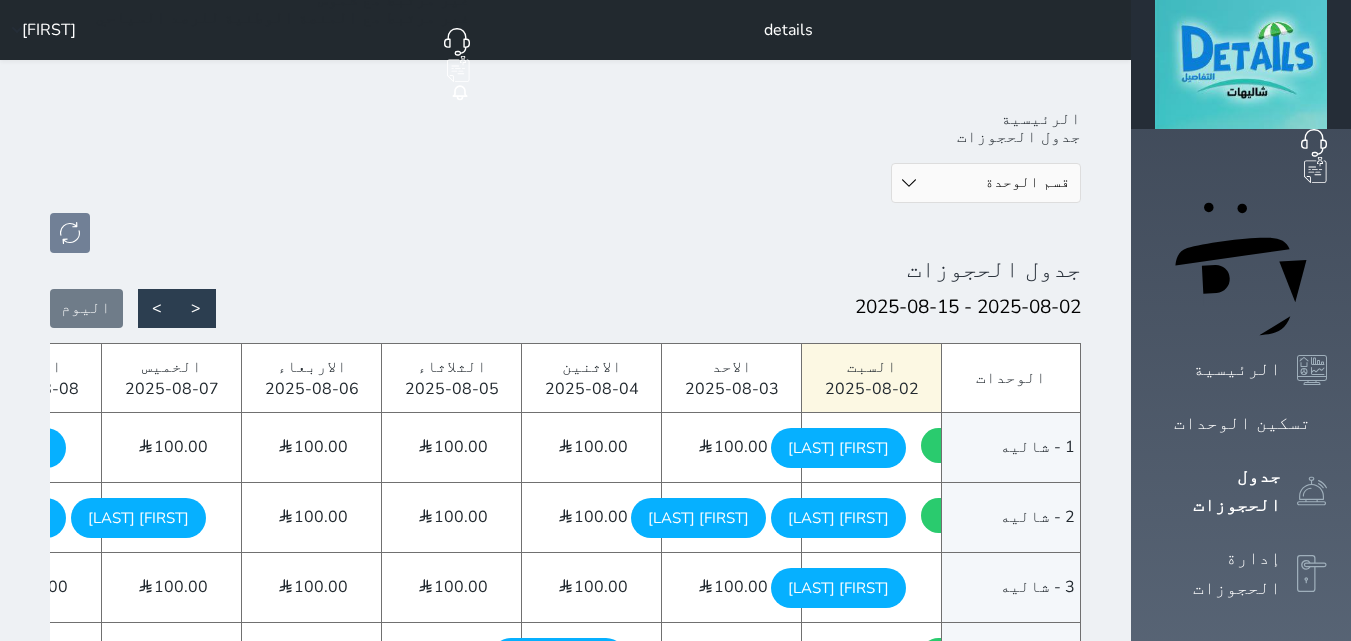 click on "<" at bounding box center (196, 308) 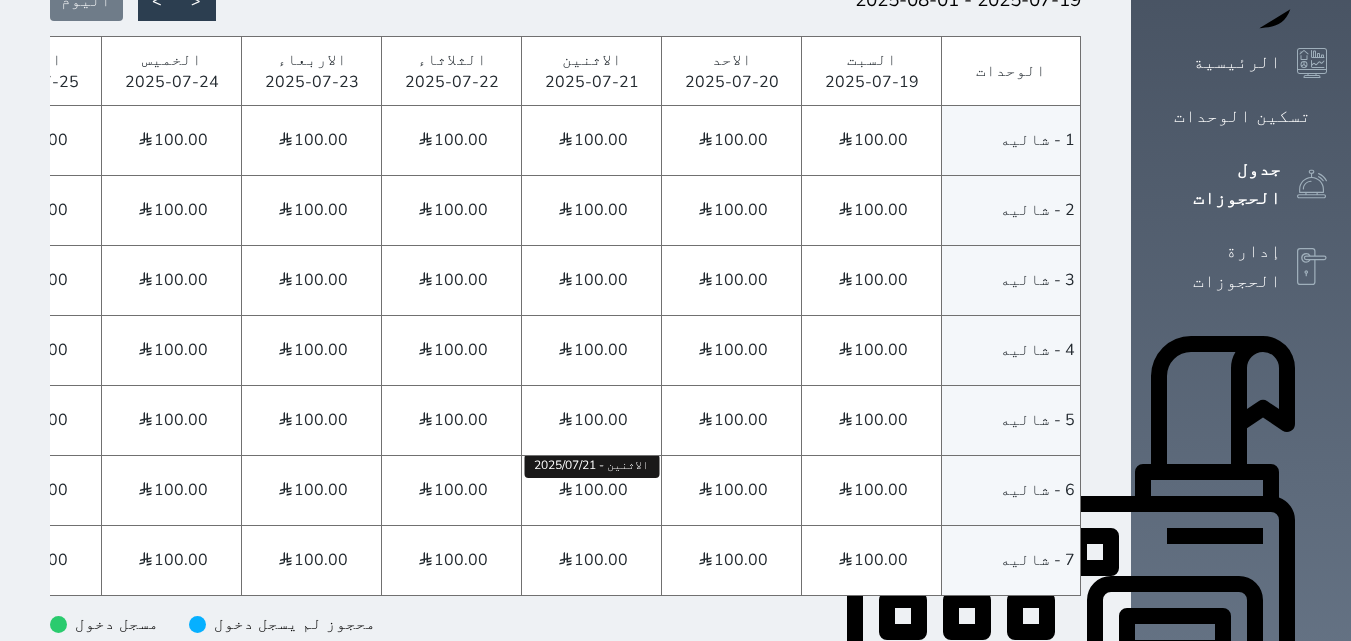 scroll, scrollTop: 400, scrollLeft: 0, axis: vertical 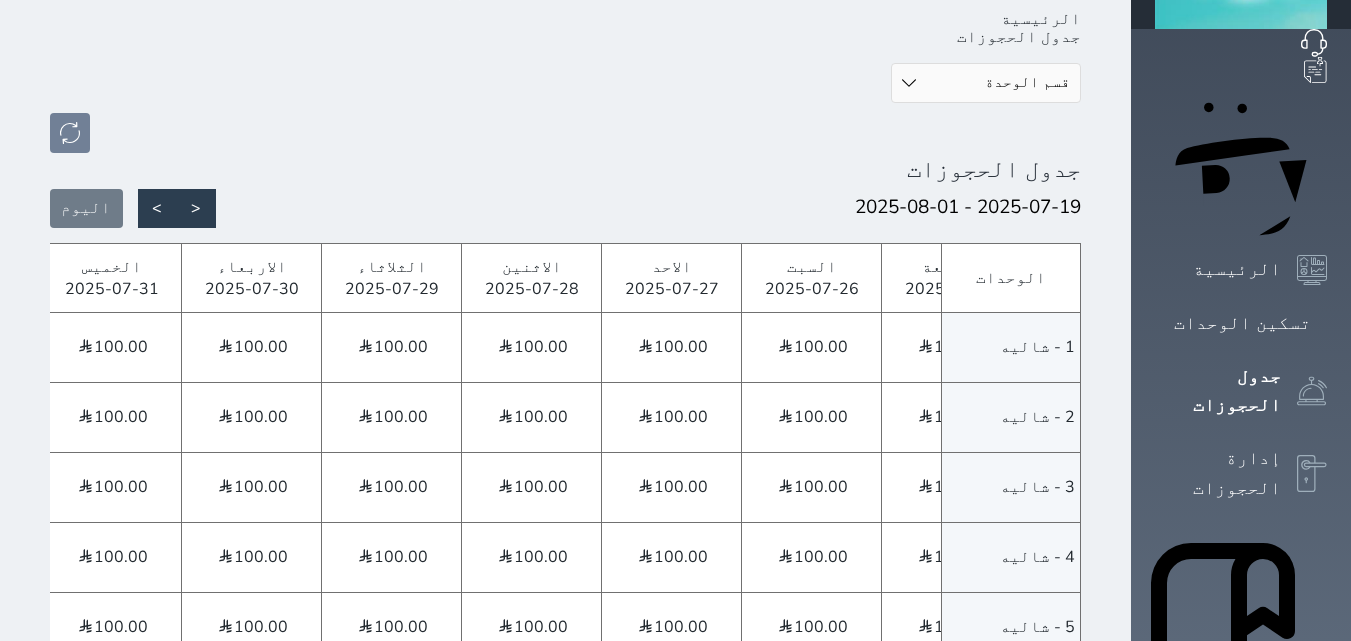 click on "[FIRST] [LAST]" at bounding box center (-62, 348) 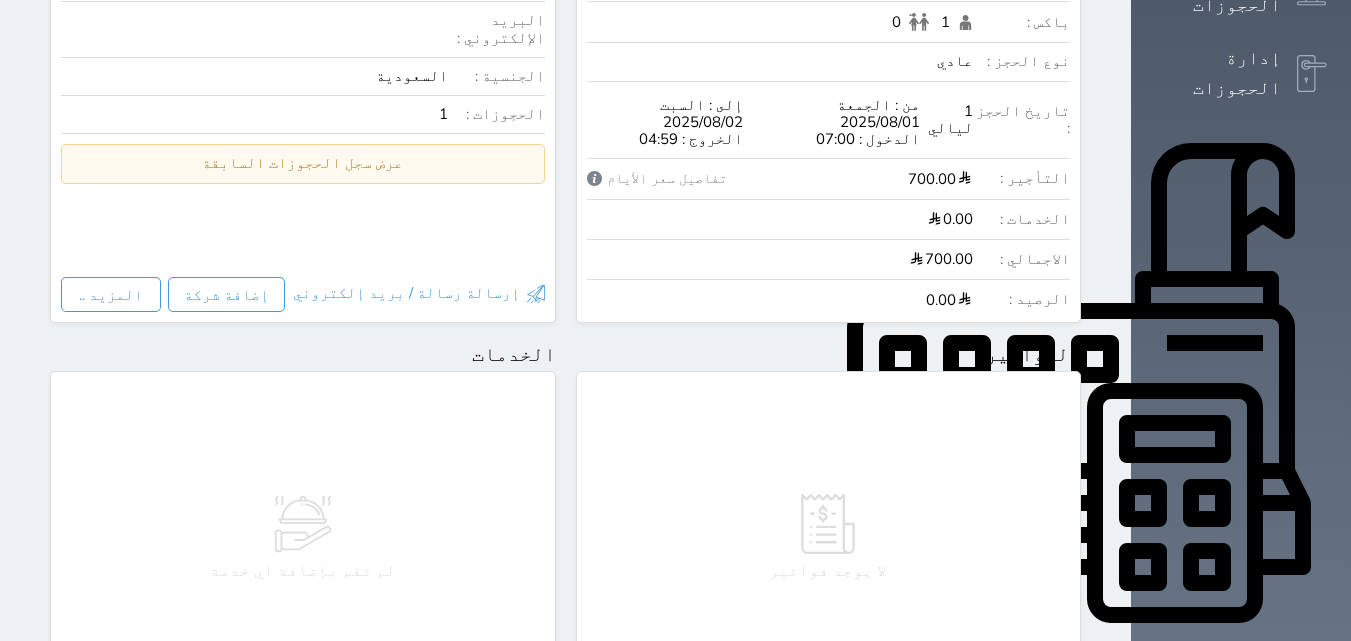 scroll, scrollTop: 0, scrollLeft: 0, axis: both 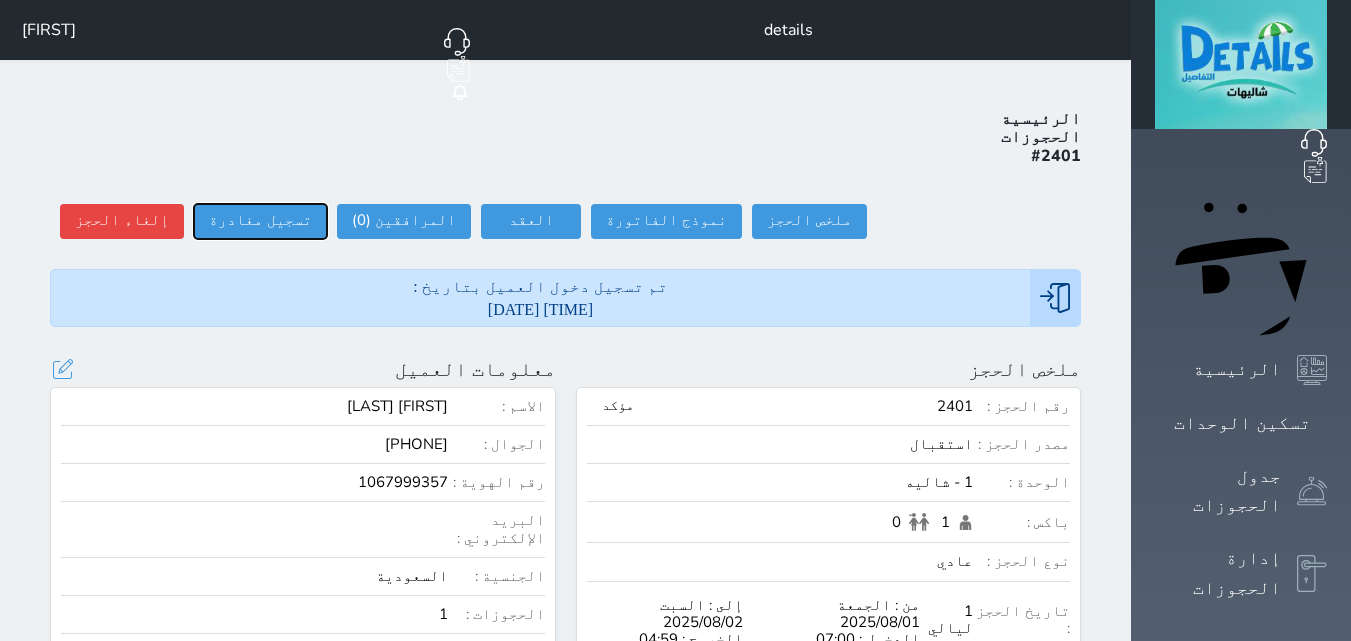 click on "تسجيل مغادرة" at bounding box center [260, 221] 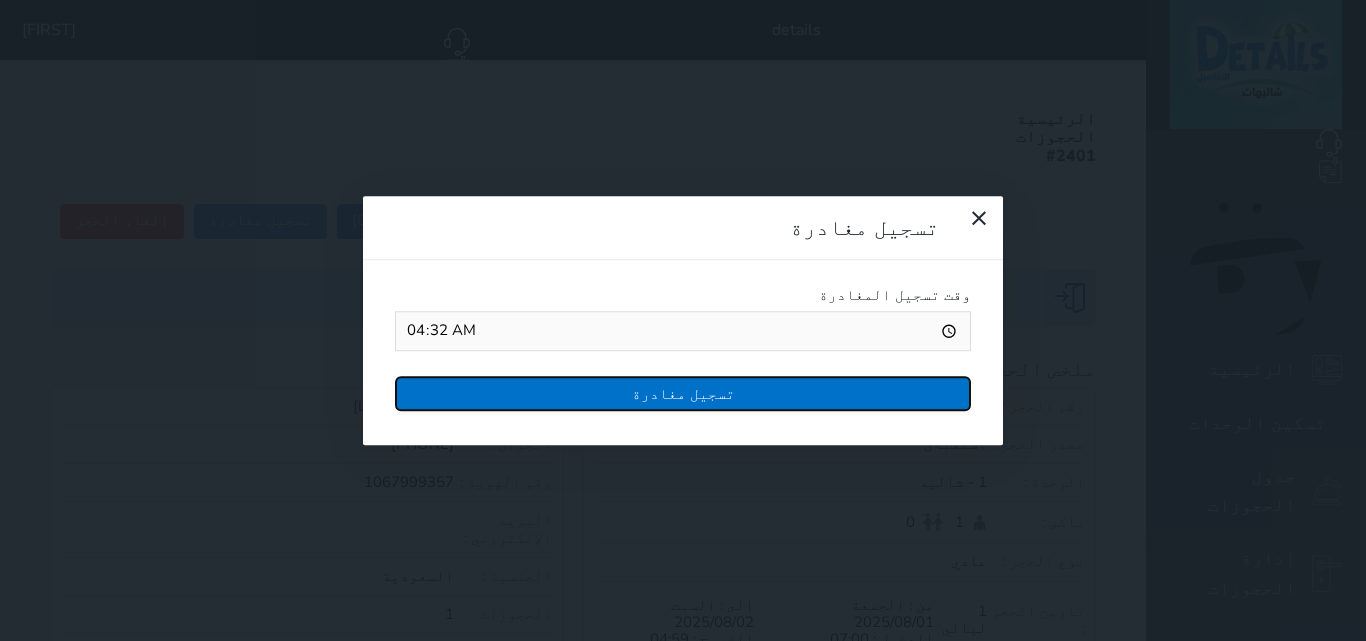 click on "تسجيل مغادرة" at bounding box center [683, 393] 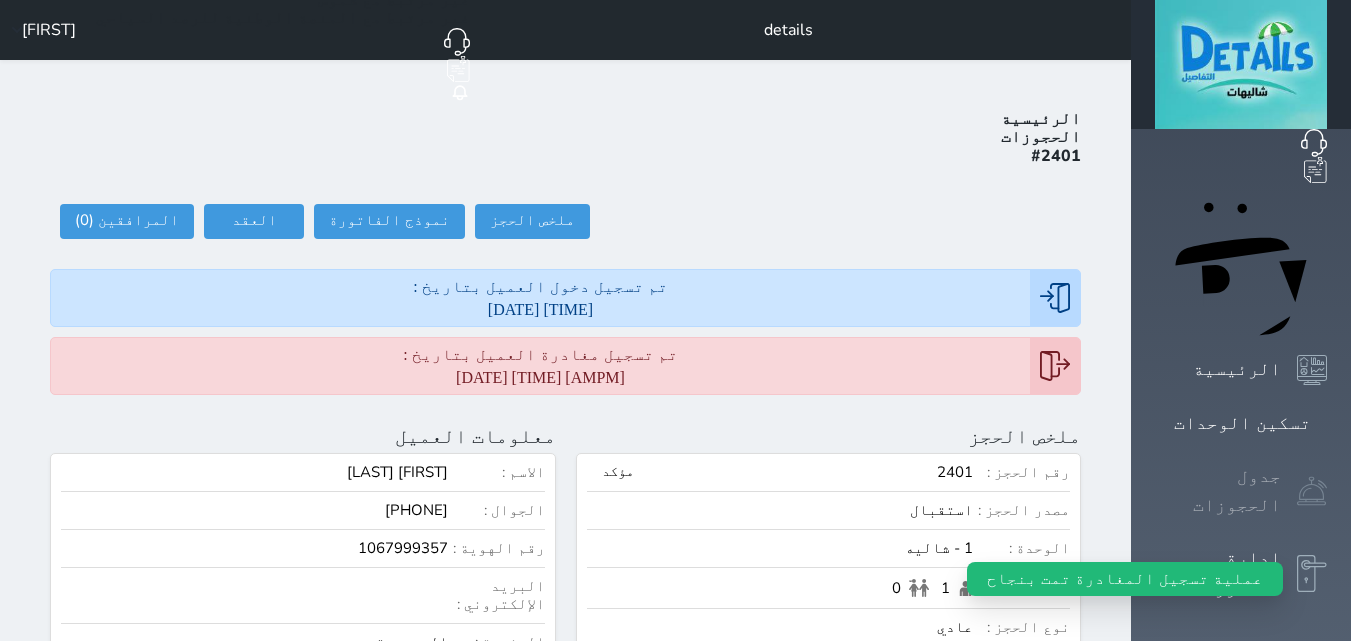click on "جدول الحجوزات" at bounding box center (1218, 491) 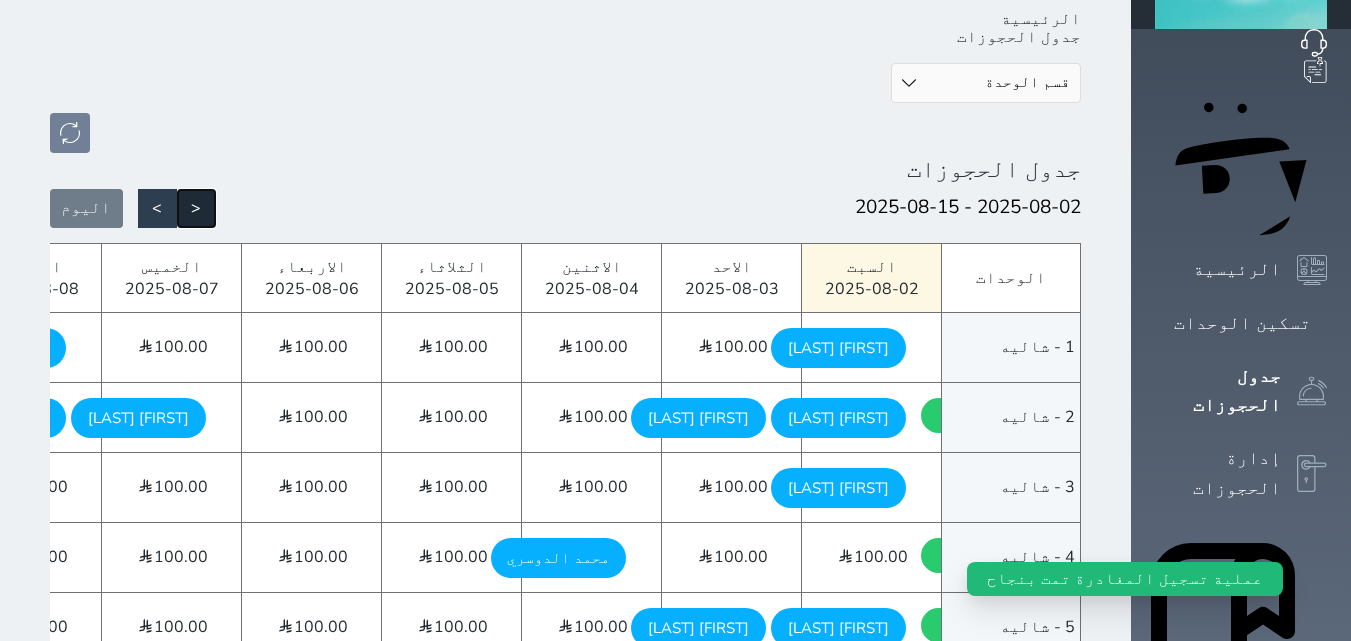 click on "<" at bounding box center [196, 208] 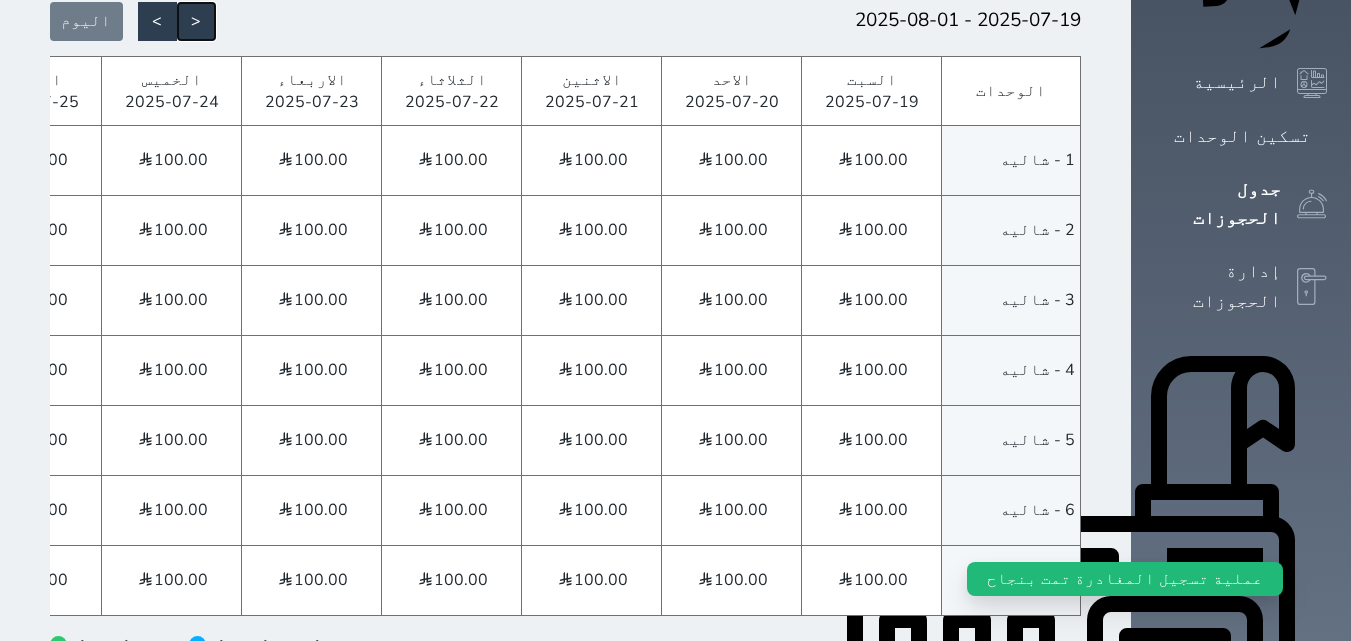 scroll, scrollTop: 462, scrollLeft: 0, axis: vertical 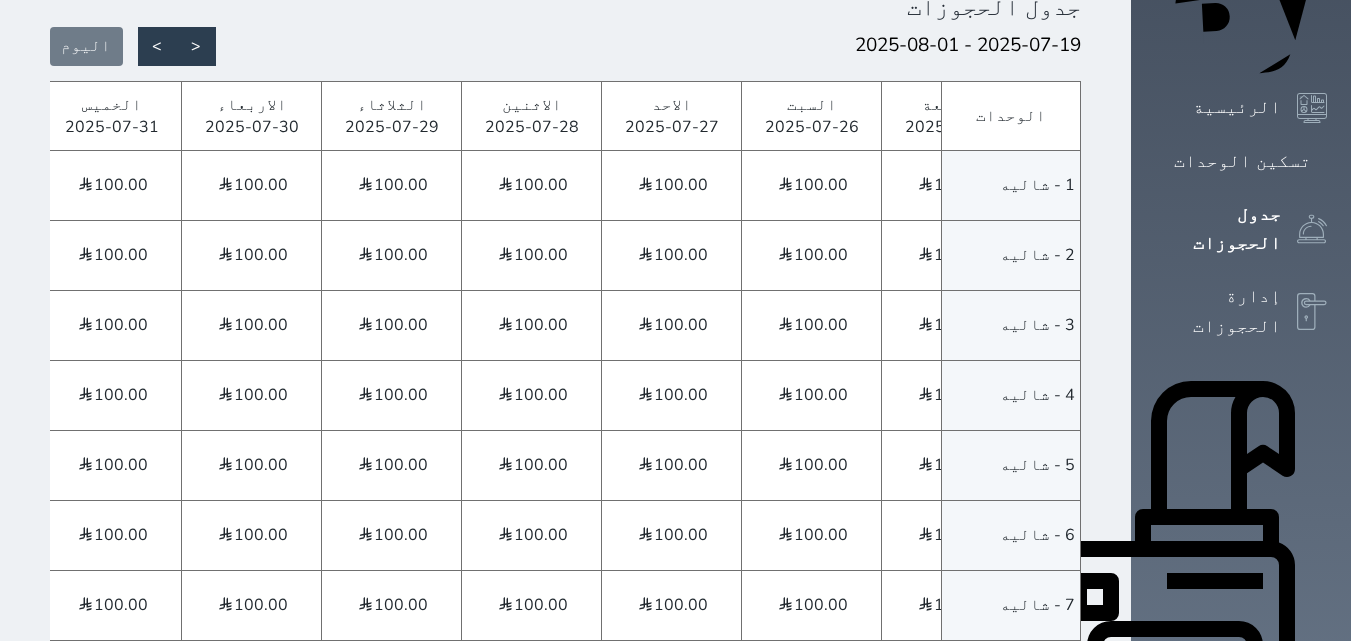 click on "ابو فهد" at bounding box center [-62, 256] 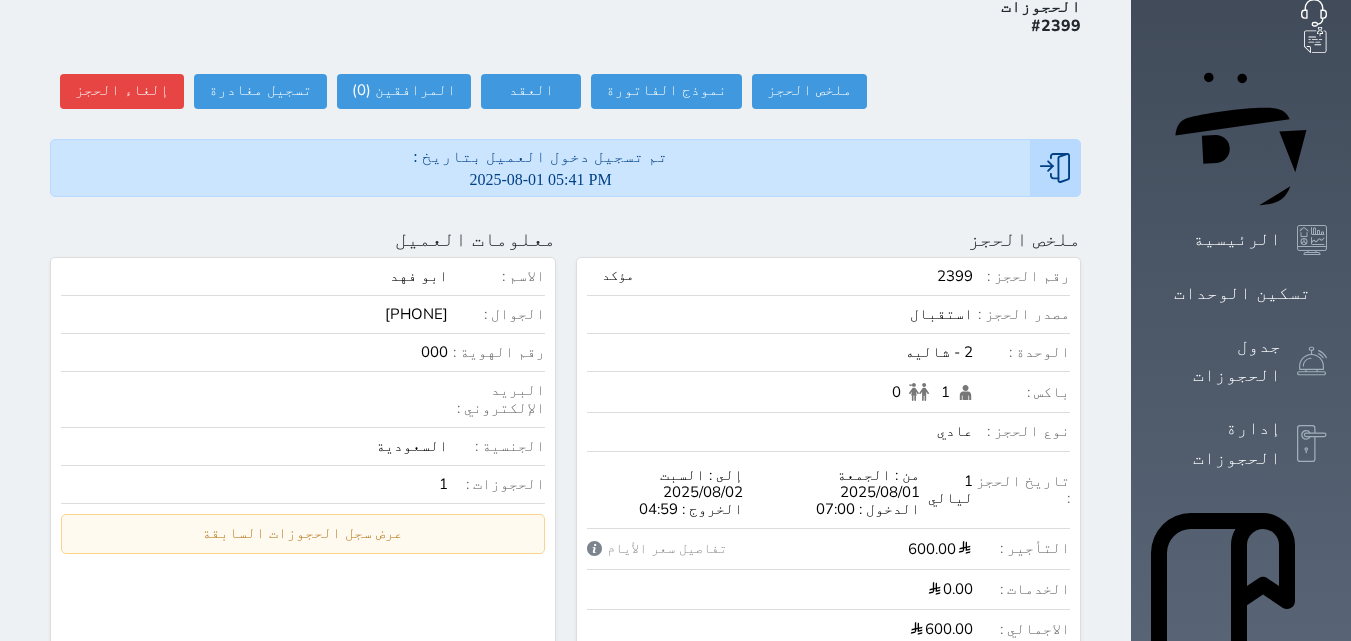 scroll, scrollTop: 0, scrollLeft: 0, axis: both 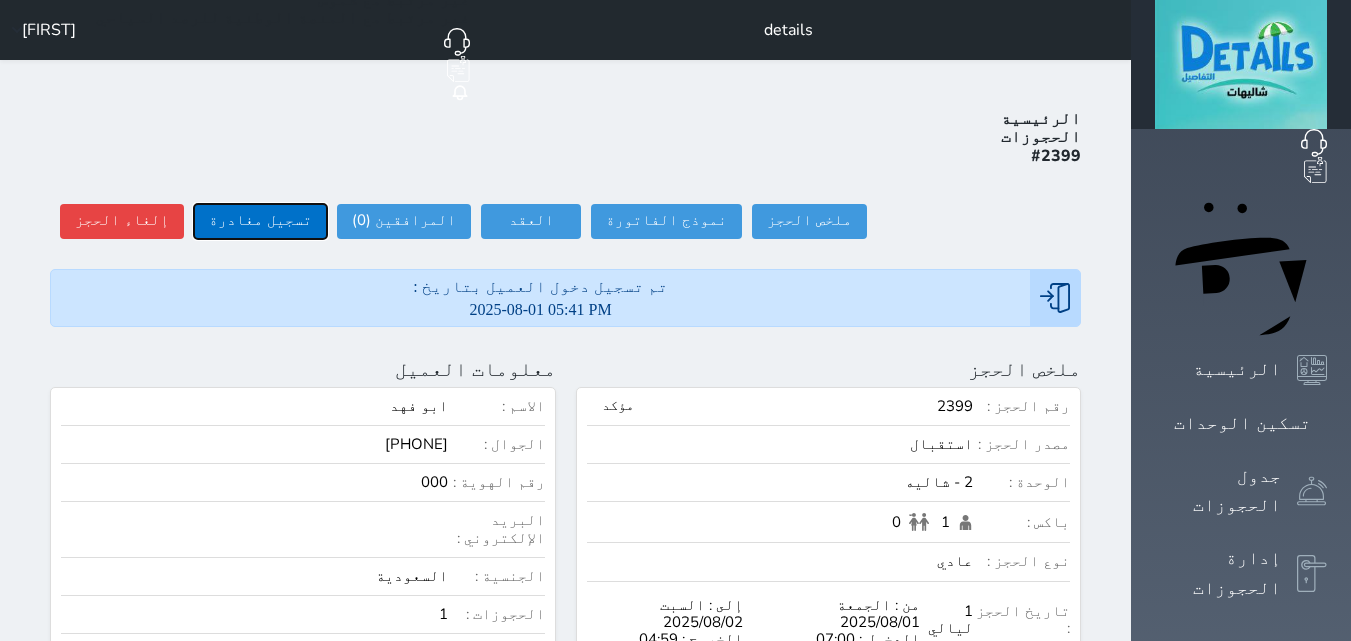click on "تسجيل مغادرة" at bounding box center [260, 221] 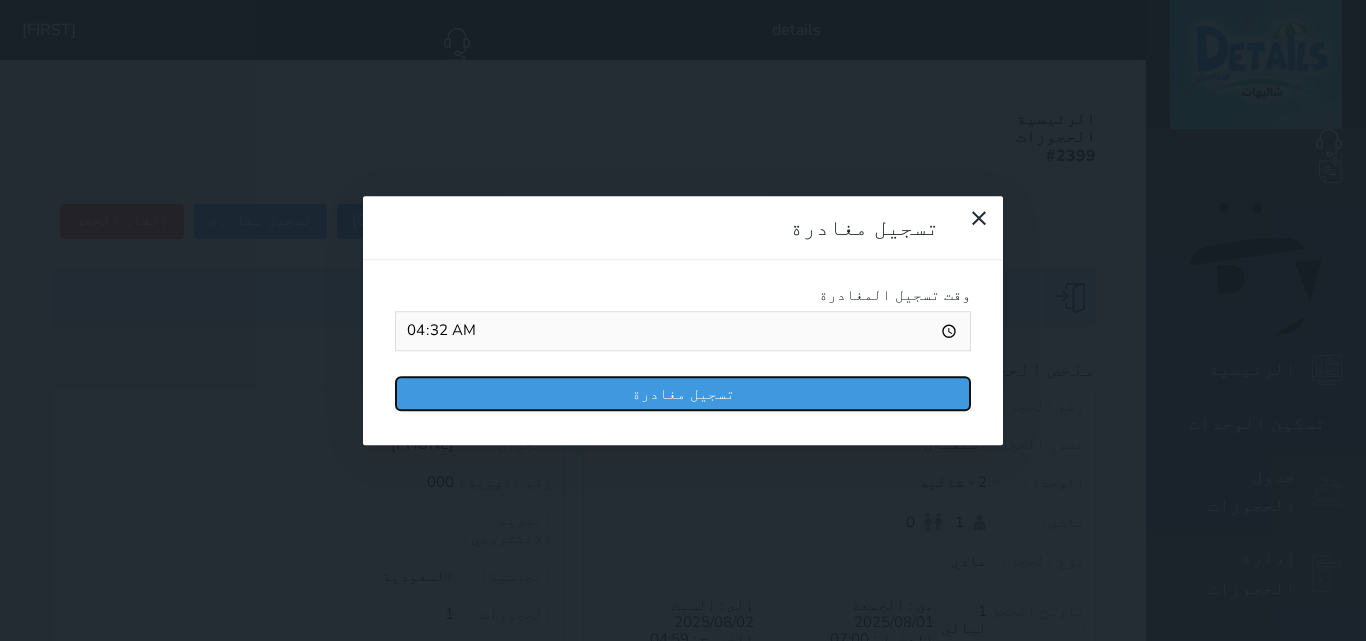 drag, startPoint x: 664, startPoint y: 210, endPoint x: 648, endPoint y: 211, distance: 16.03122 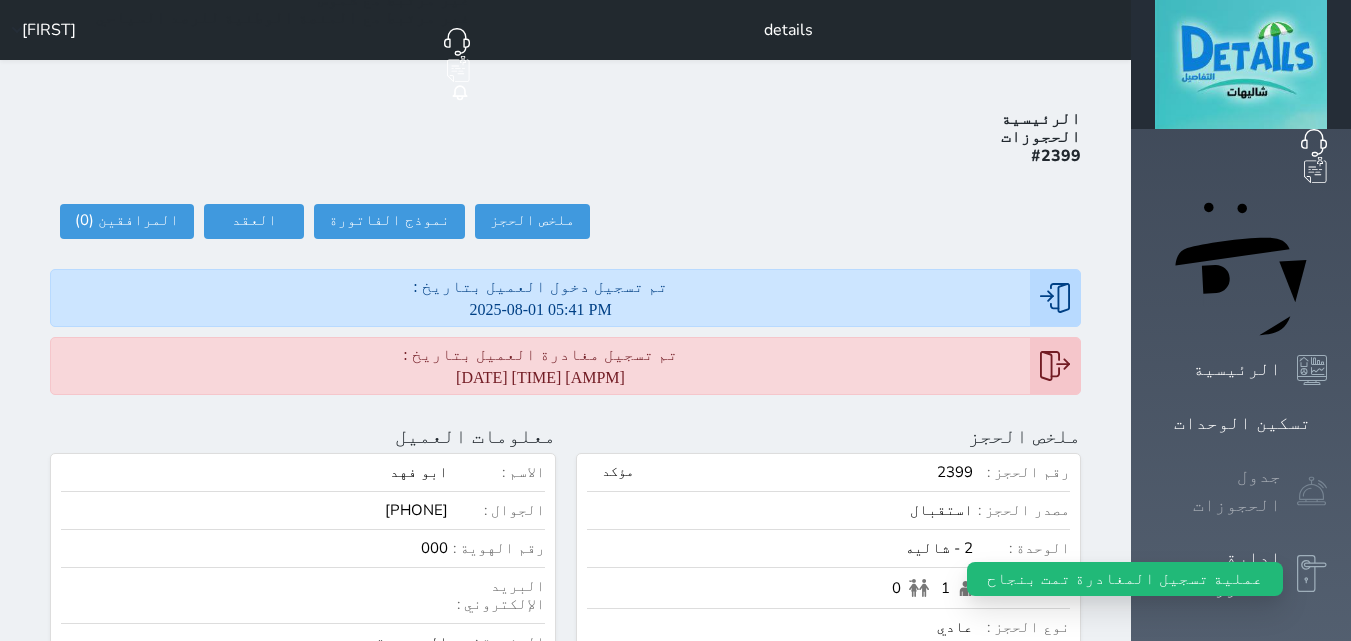 click on "جدول الحجوزات" at bounding box center [1218, 491] 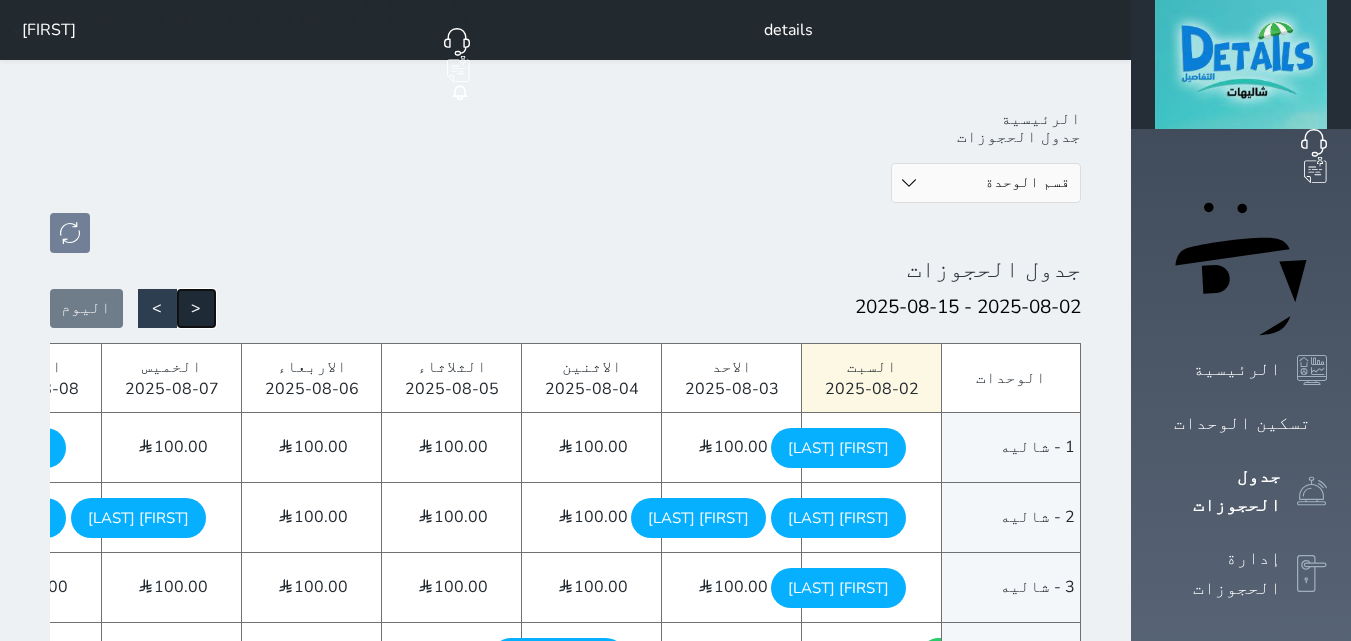 click on "<" at bounding box center [196, 308] 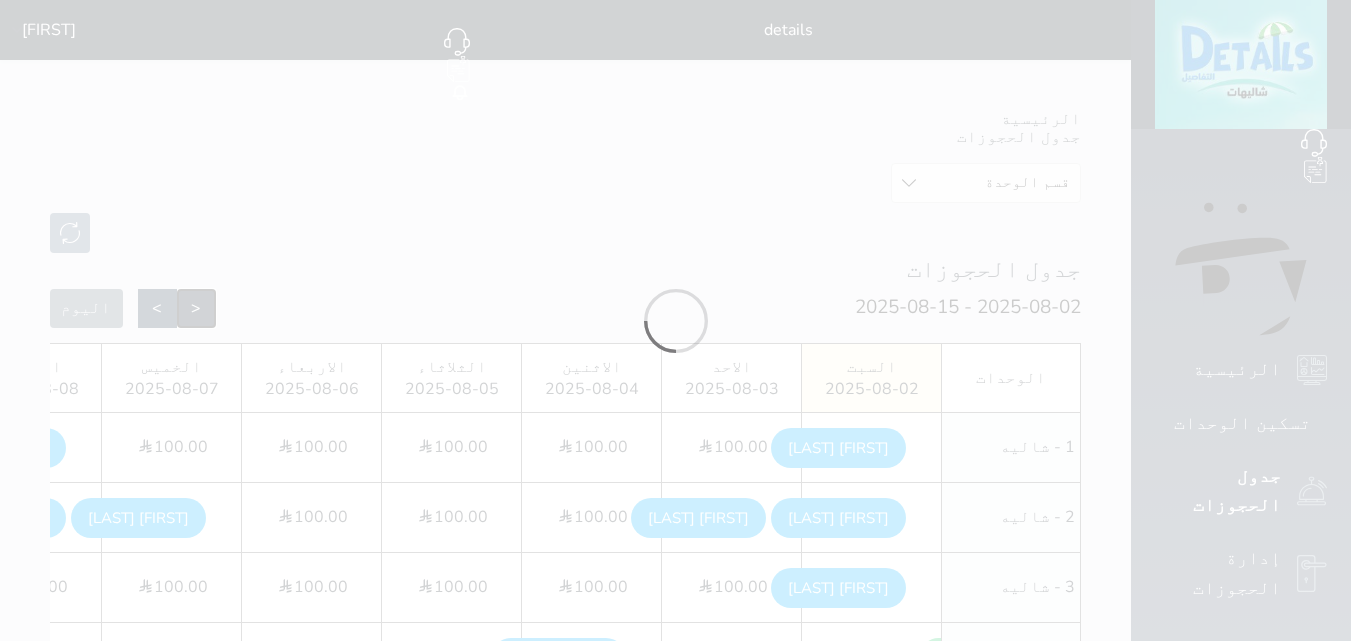 scroll, scrollTop: 300, scrollLeft: 0, axis: vertical 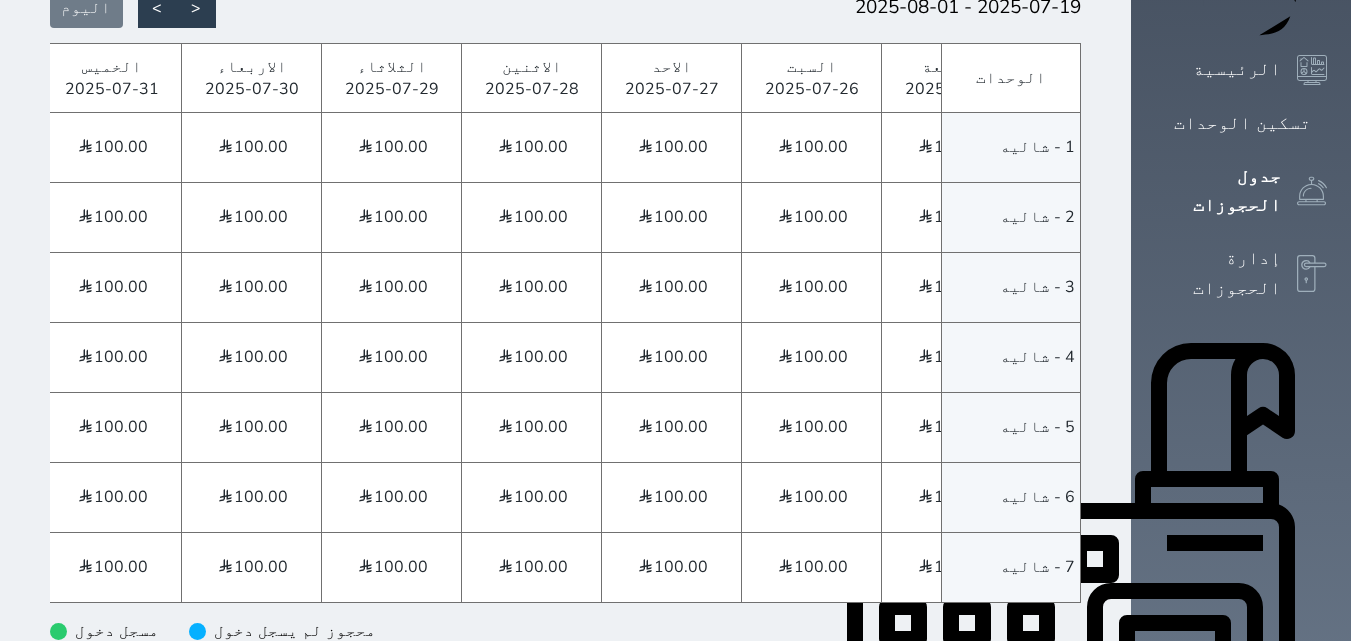 click on "[FIRST] [LAST]" at bounding box center (-62, 358) 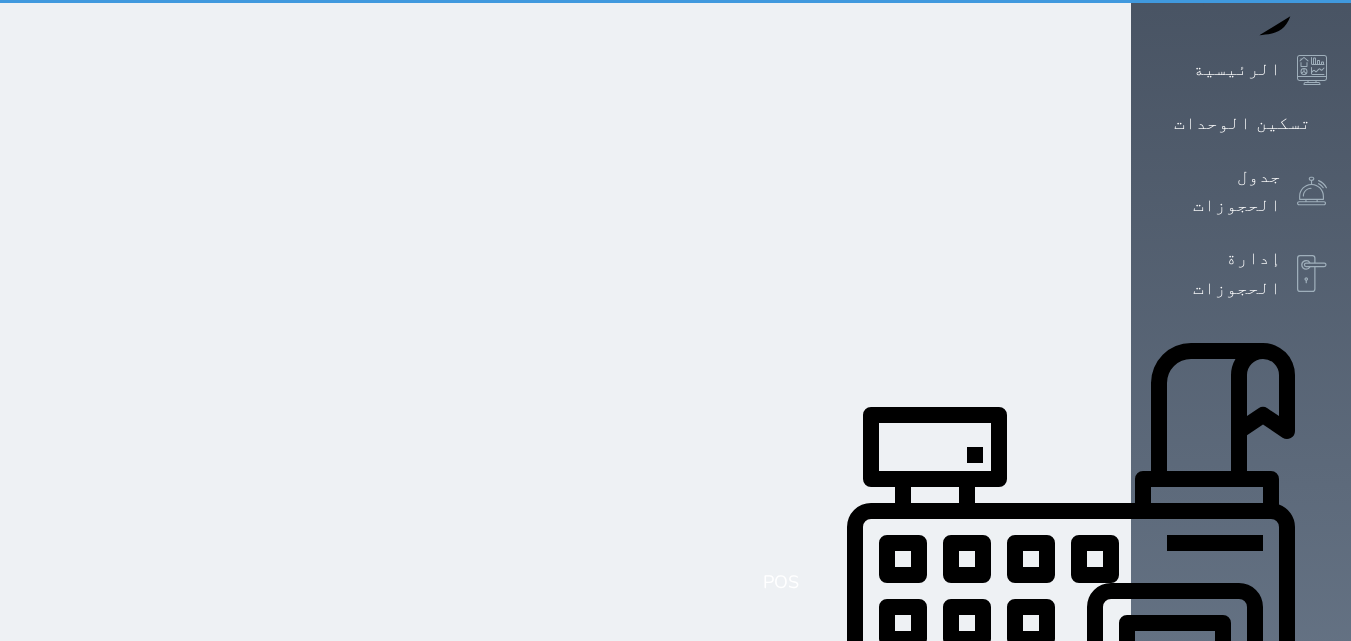 scroll, scrollTop: 0, scrollLeft: 0, axis: both 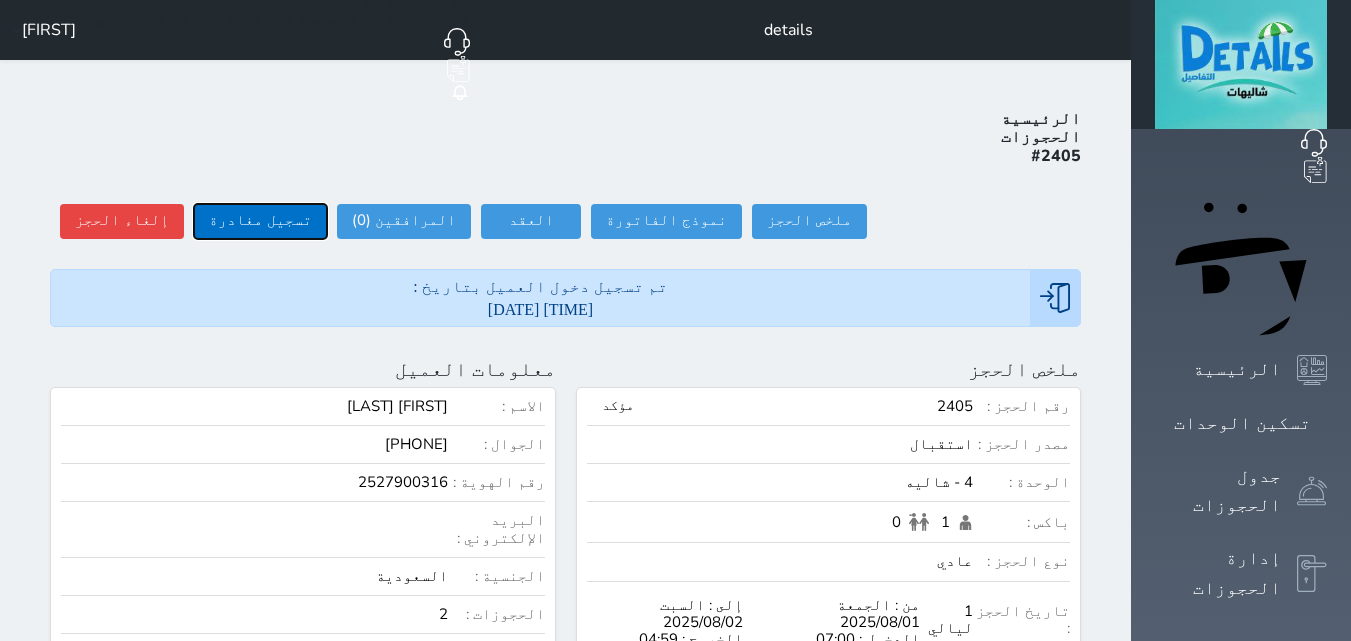 click on "تسجيل مغادرة" at bounding box center [260, 221] 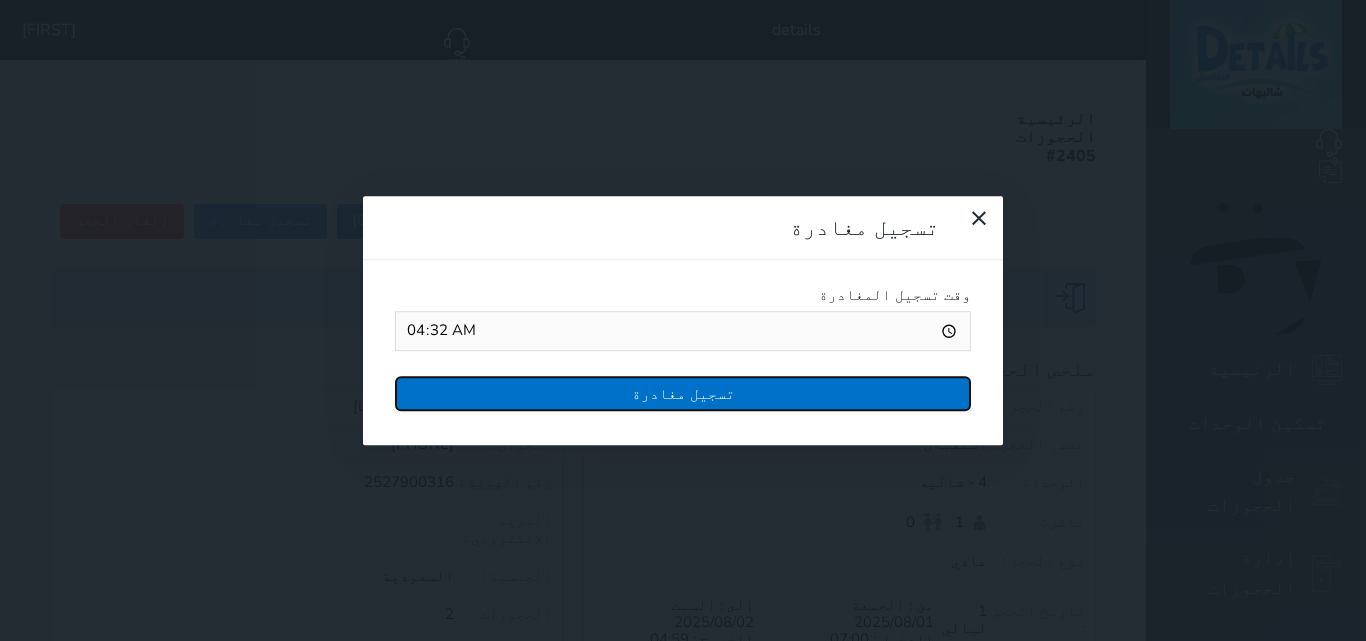 click on "تسجيل مغادرة" at bounding box center [683, 393] 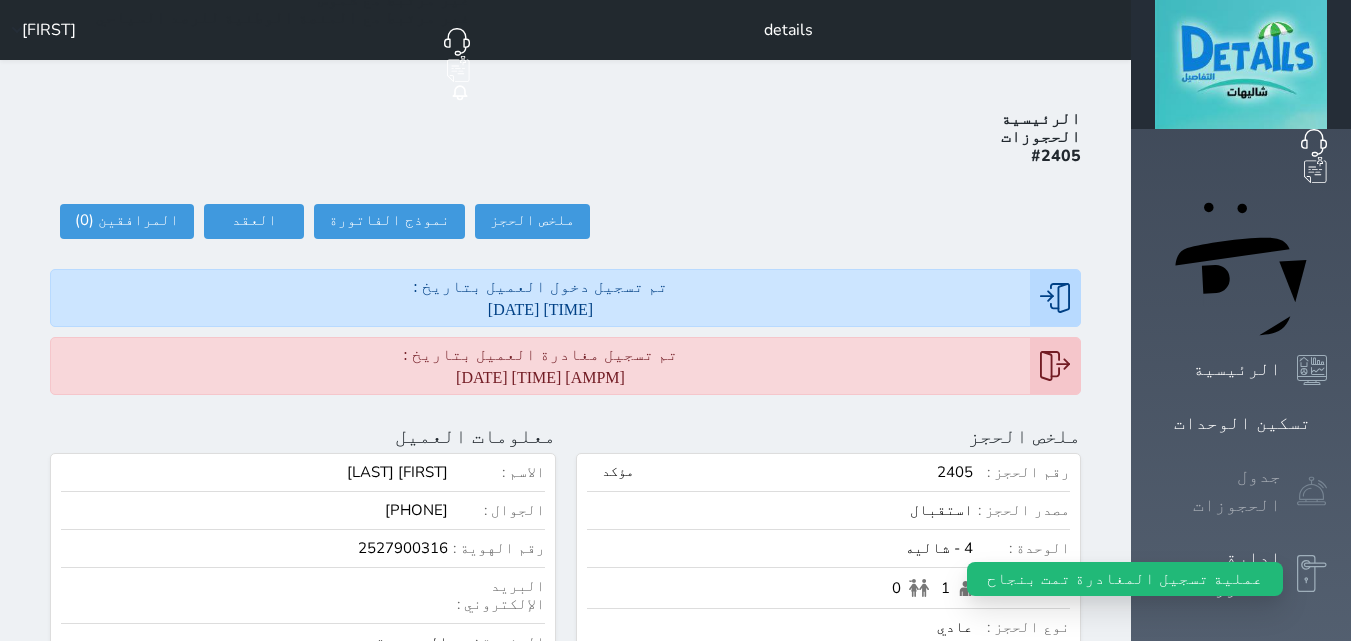 click on "جدول الحجوزات" at bounding box center (1218, 491) 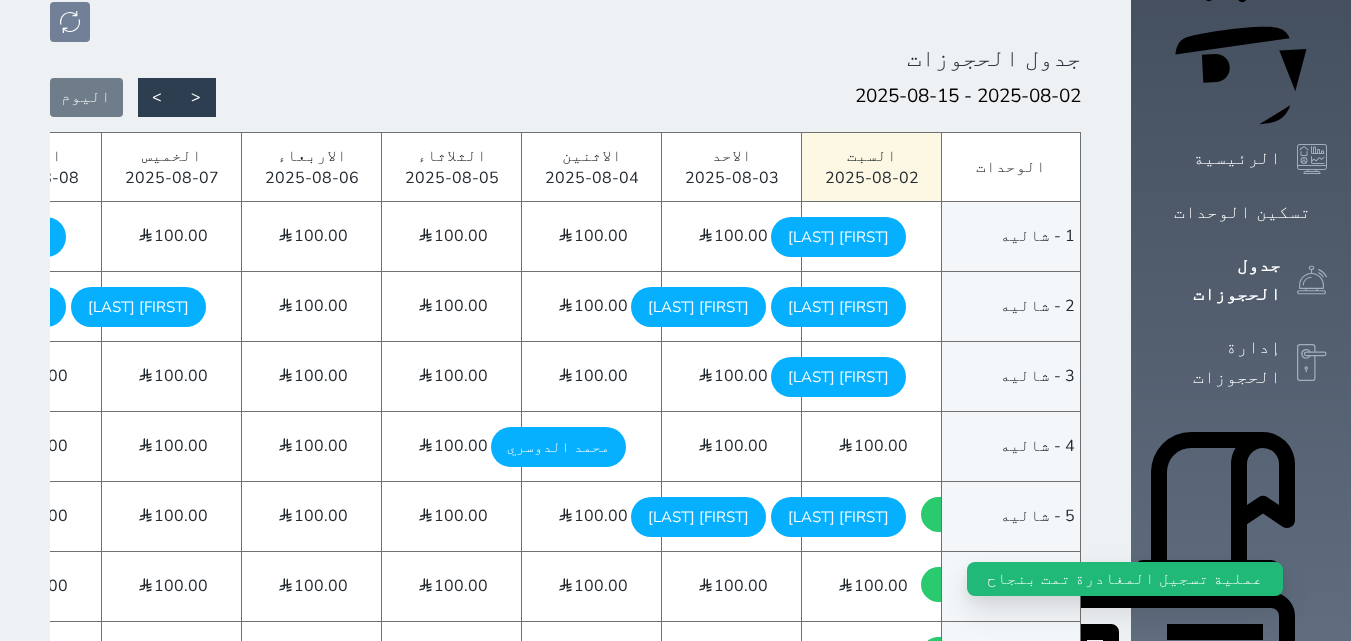 scroll, scrollTop: 200, scrollLeft: 0, axis: vertical 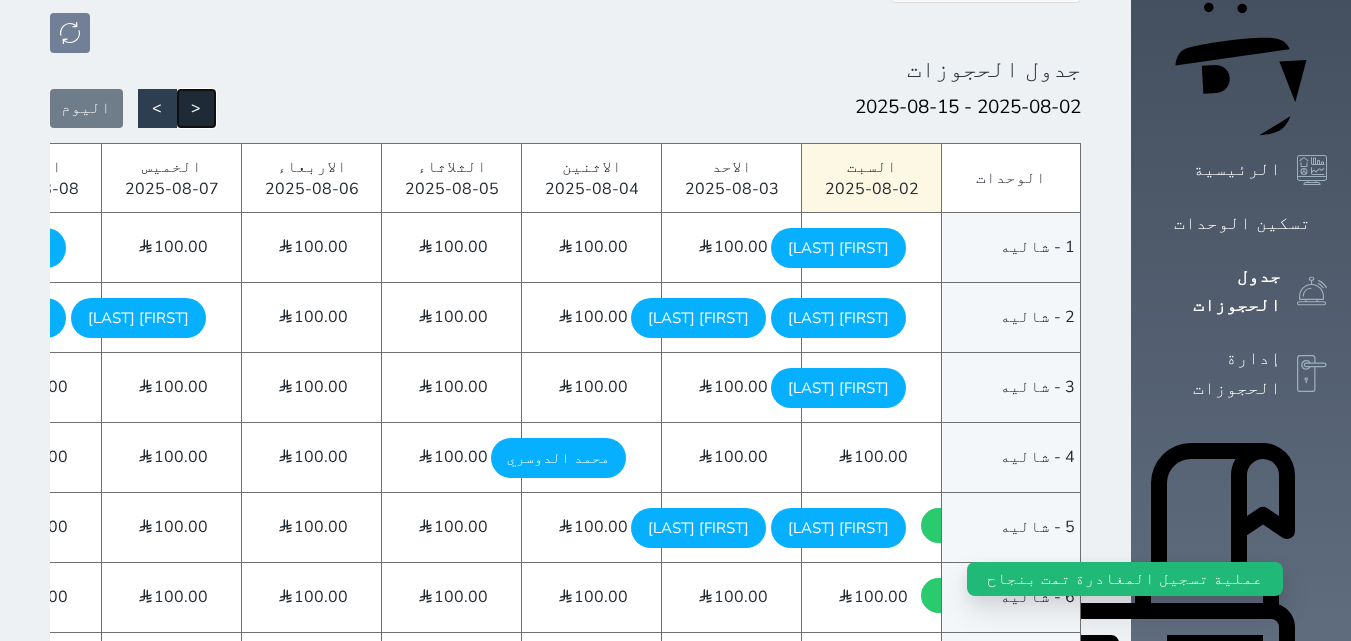 click on "<" at bounding box center [196, 108] 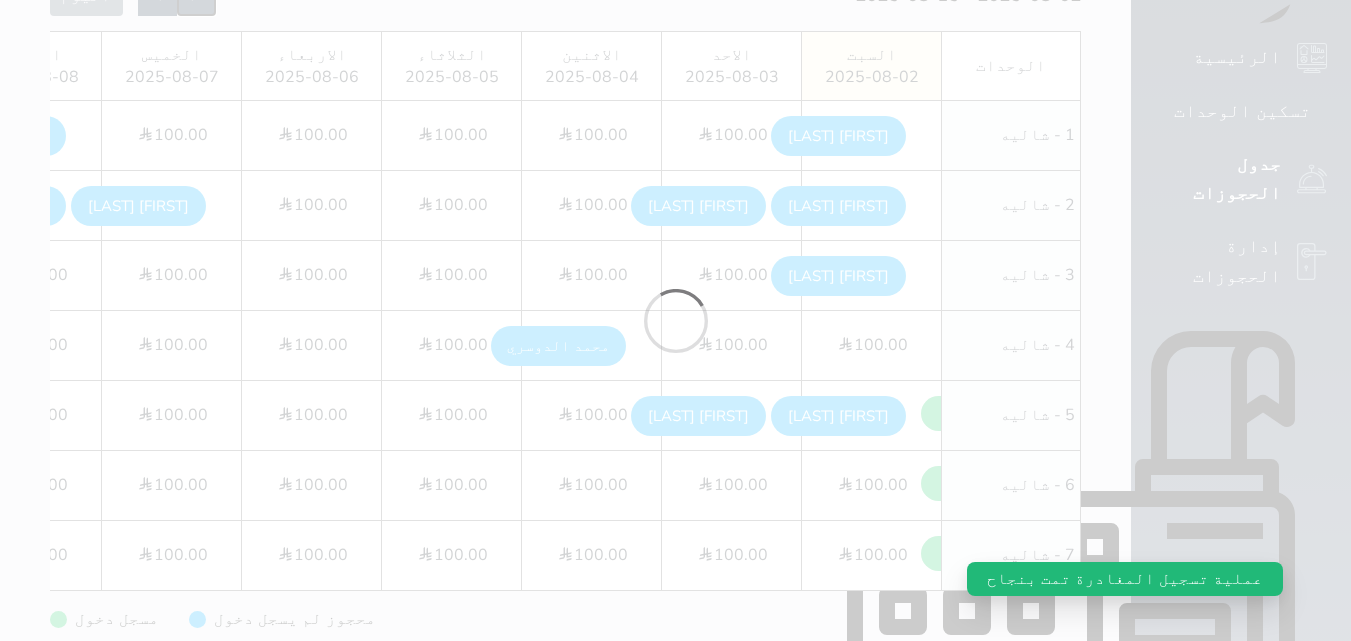 scroll, scrollTop: 462, scrollLeft: 0, axis: vertical 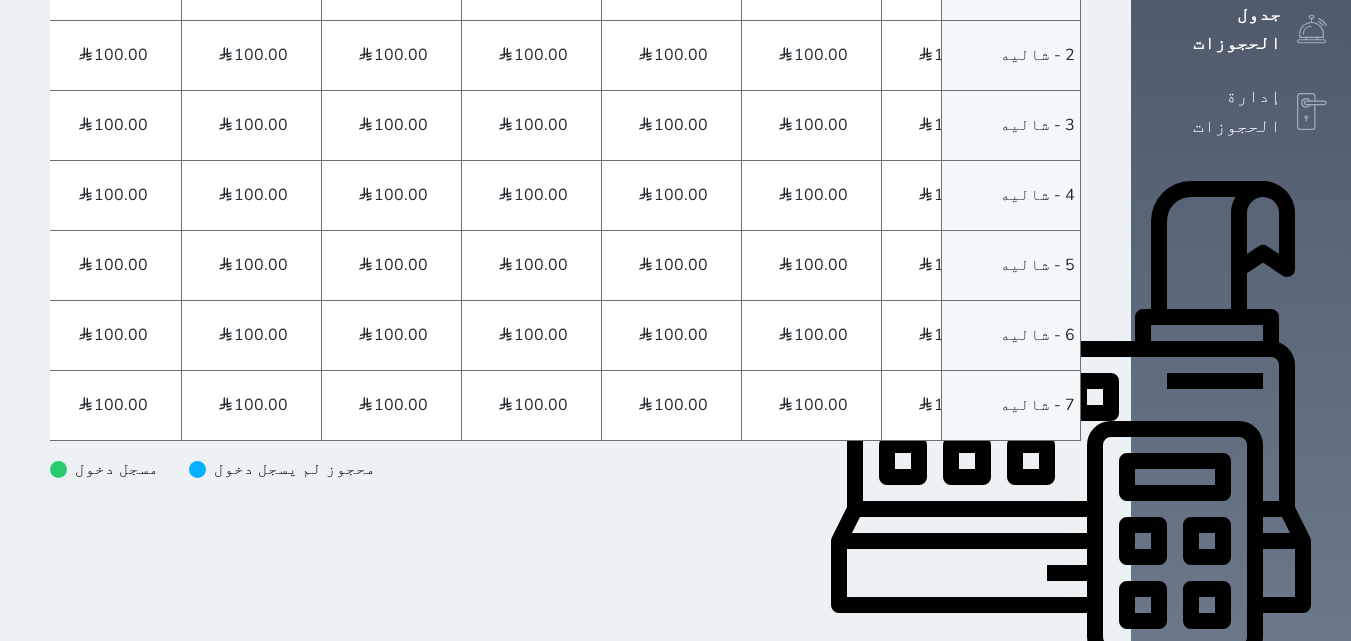 click on "[FIRST] [LAST]" at bounding box center [-62, 266] 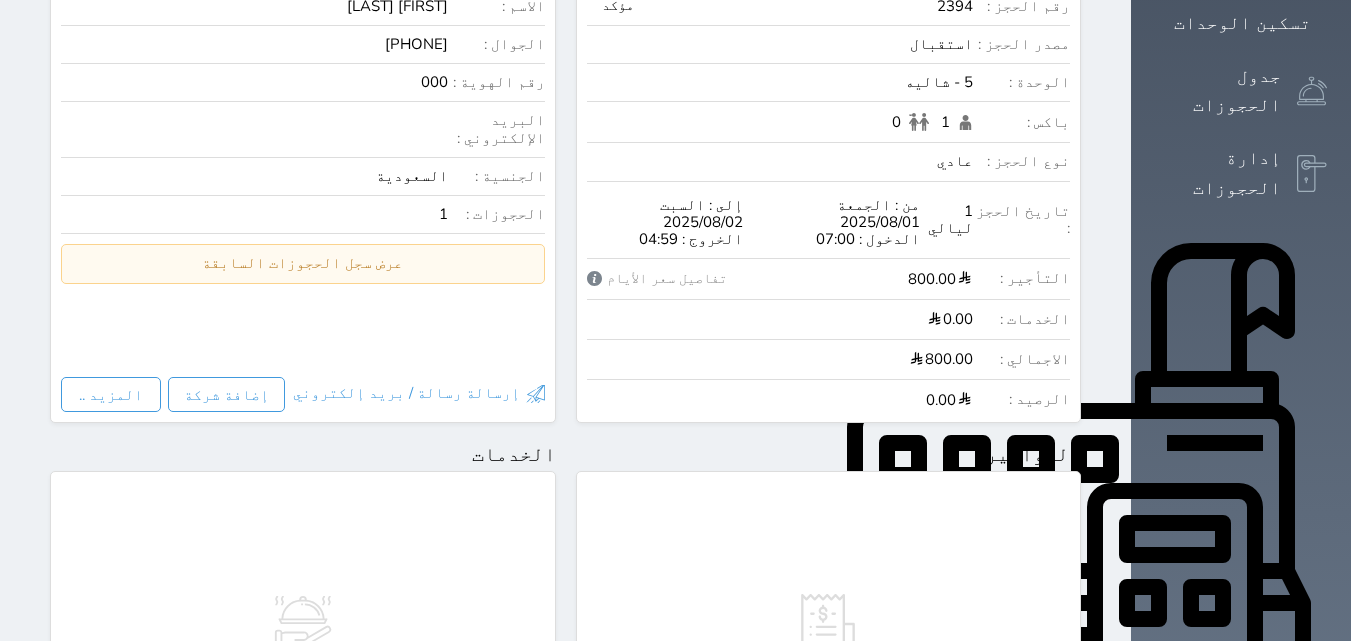 scroll, scrollTop: 0, scrollLeft: 0, axis: both 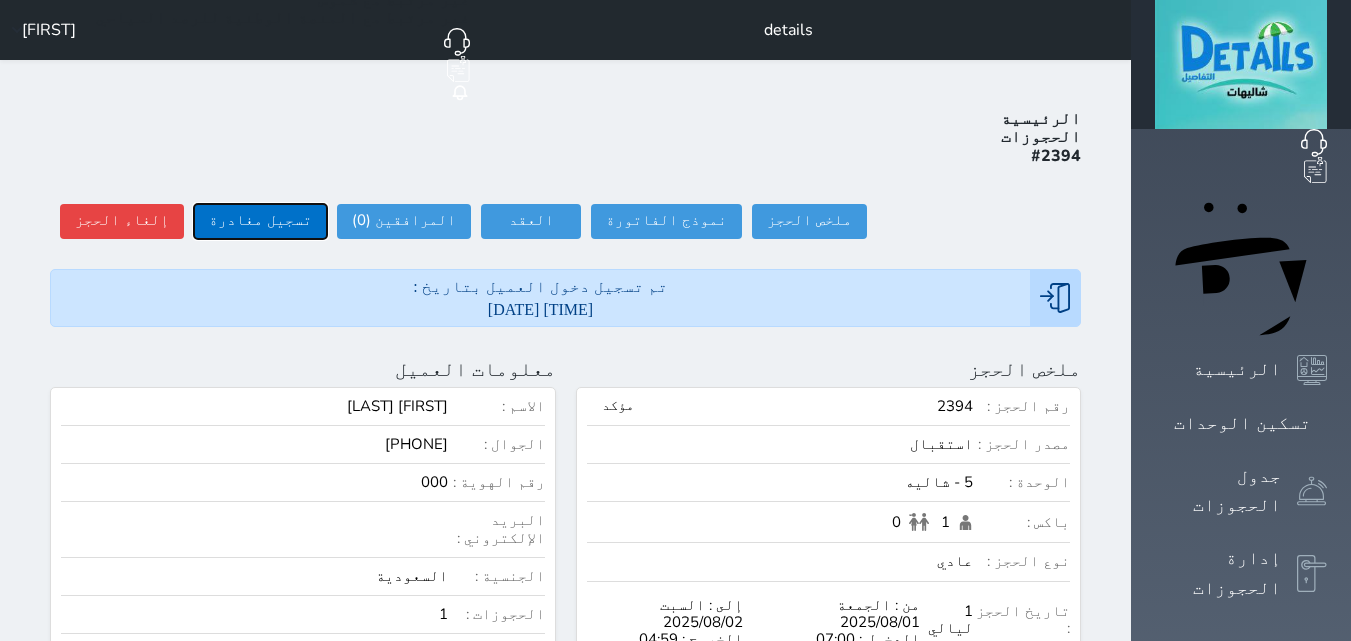 click on "تسجيل مغادرة" at bounding box center [260, 221] 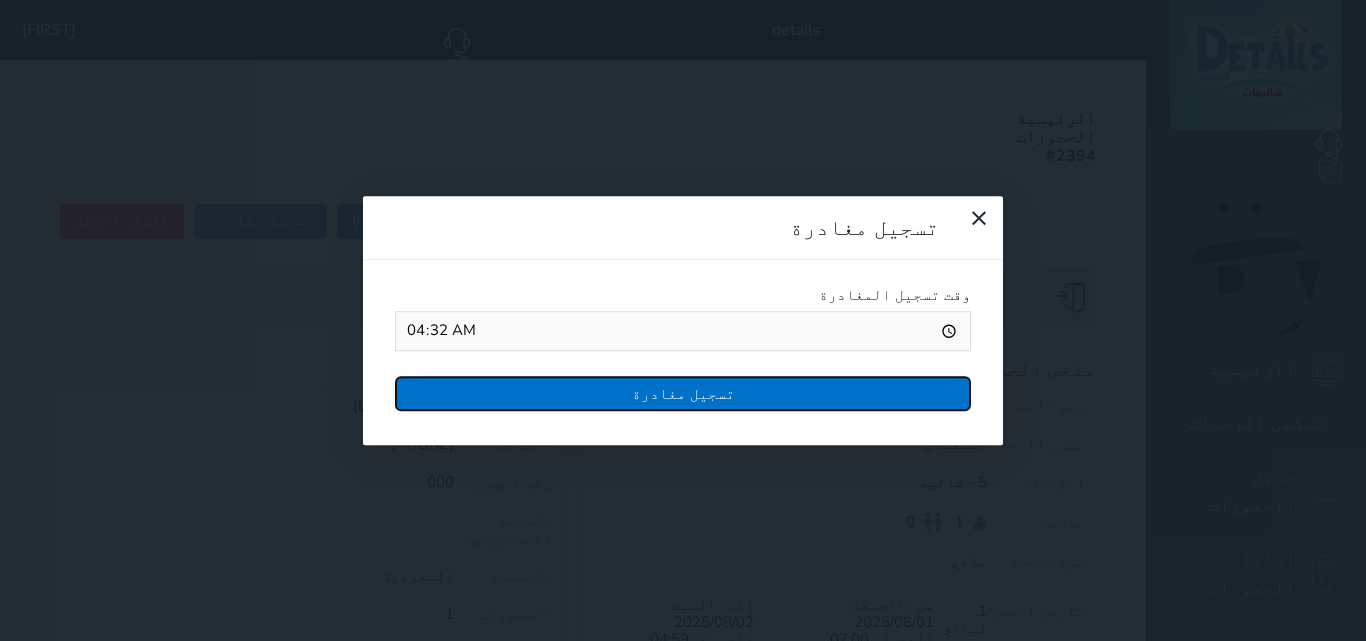 click on "تسجيل مغادرة" at bounding box center (683, 393) 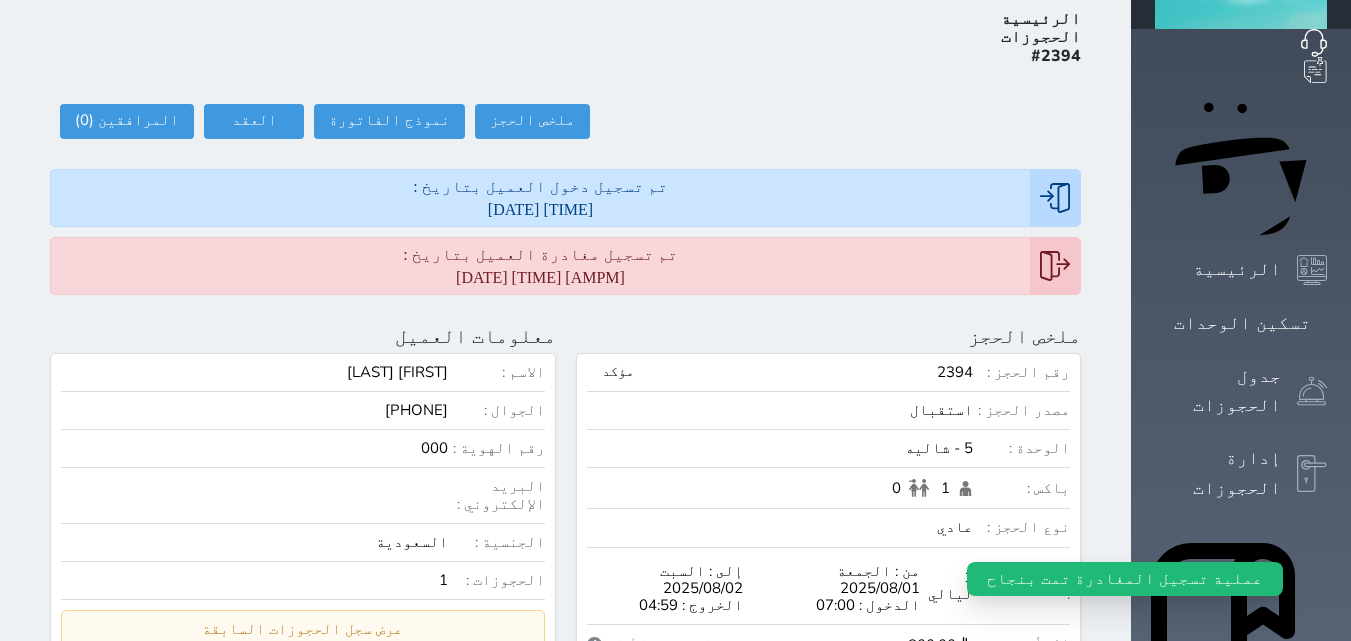 scroll, scrollTop: 0, scrollLeft: 0, axis: both 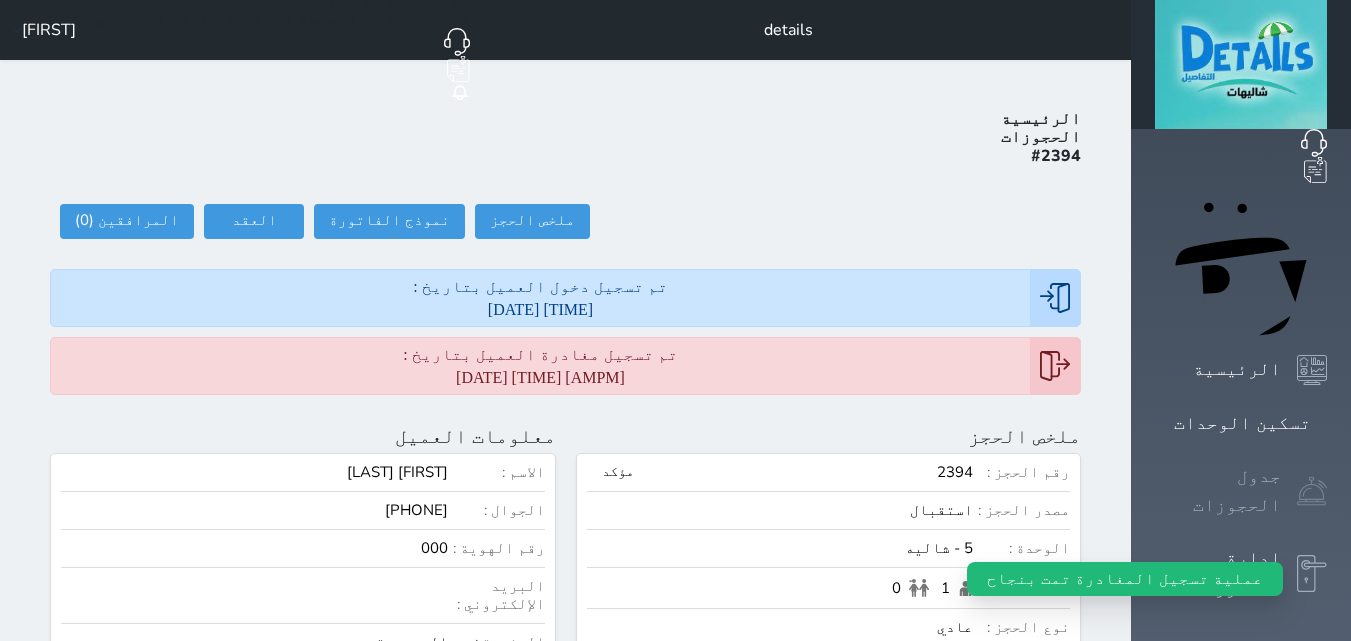 click at bounding box center (1312, 491) 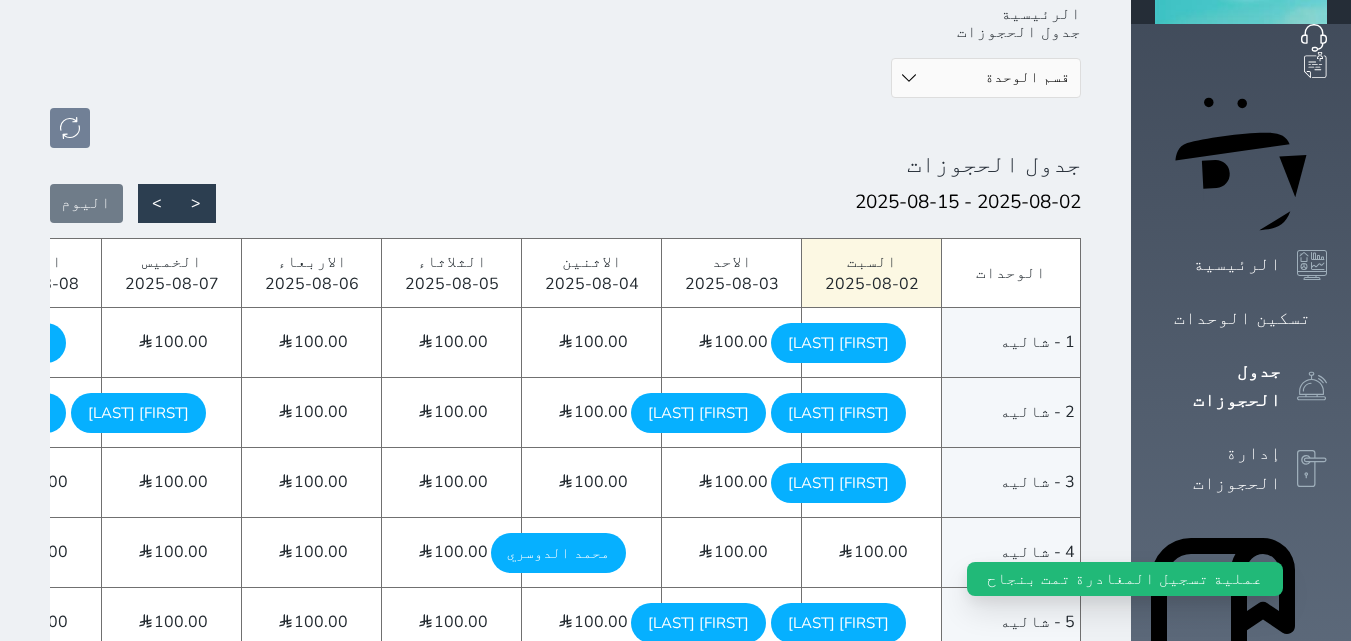 scroll, scrollTop: 200, scrollLeft: 0, axis: vertical 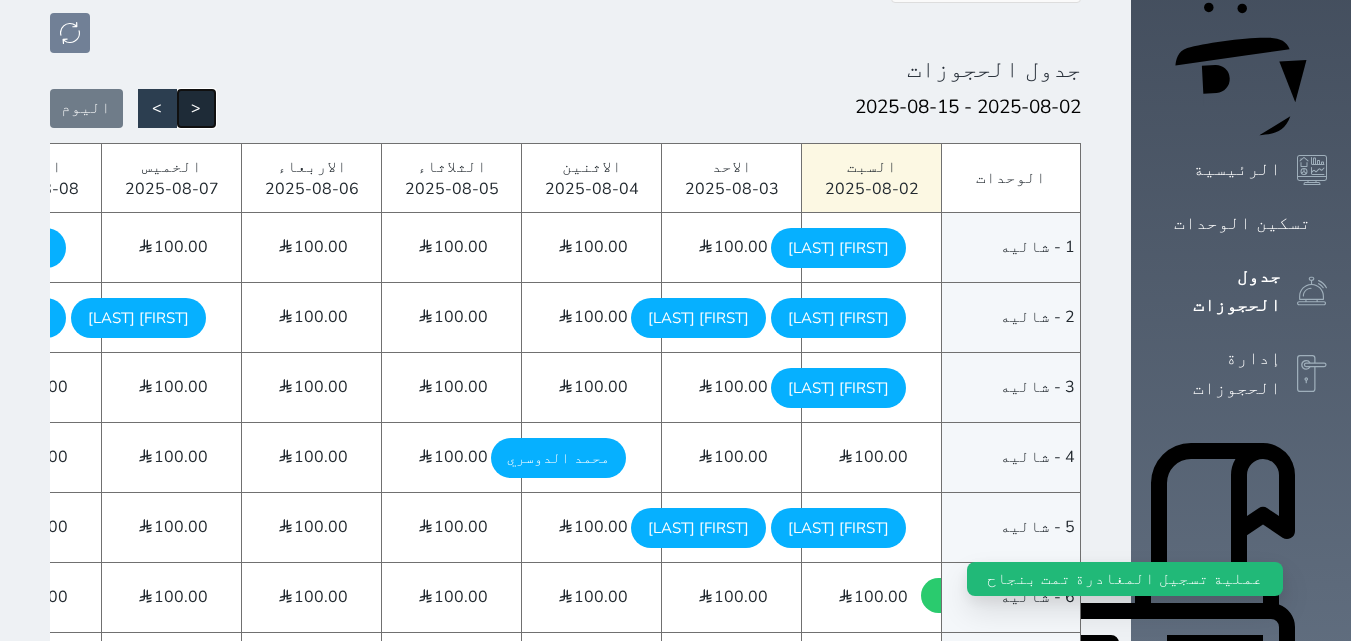 click on "<" at bounding box center (196, 108) 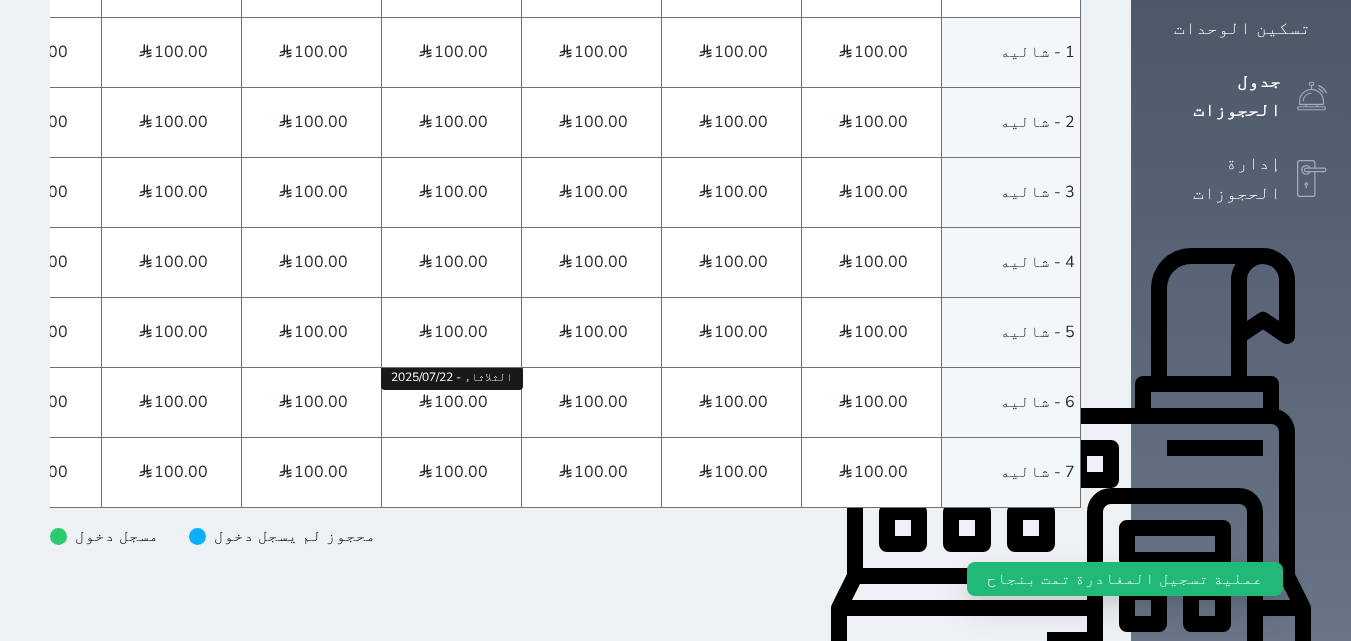 scroll, scrollTop: 400, scrollLeft: 0, axis: vertical 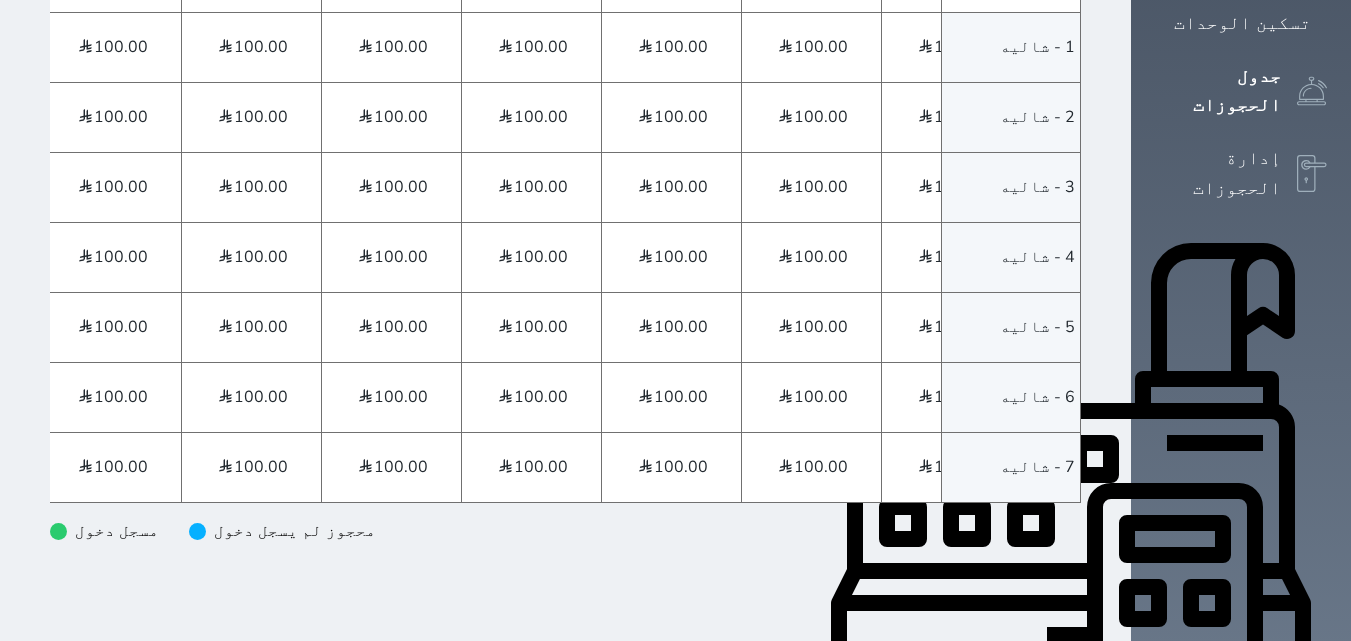 click on "[FIRST] [LAST]" at bounding box center (-62, 398) 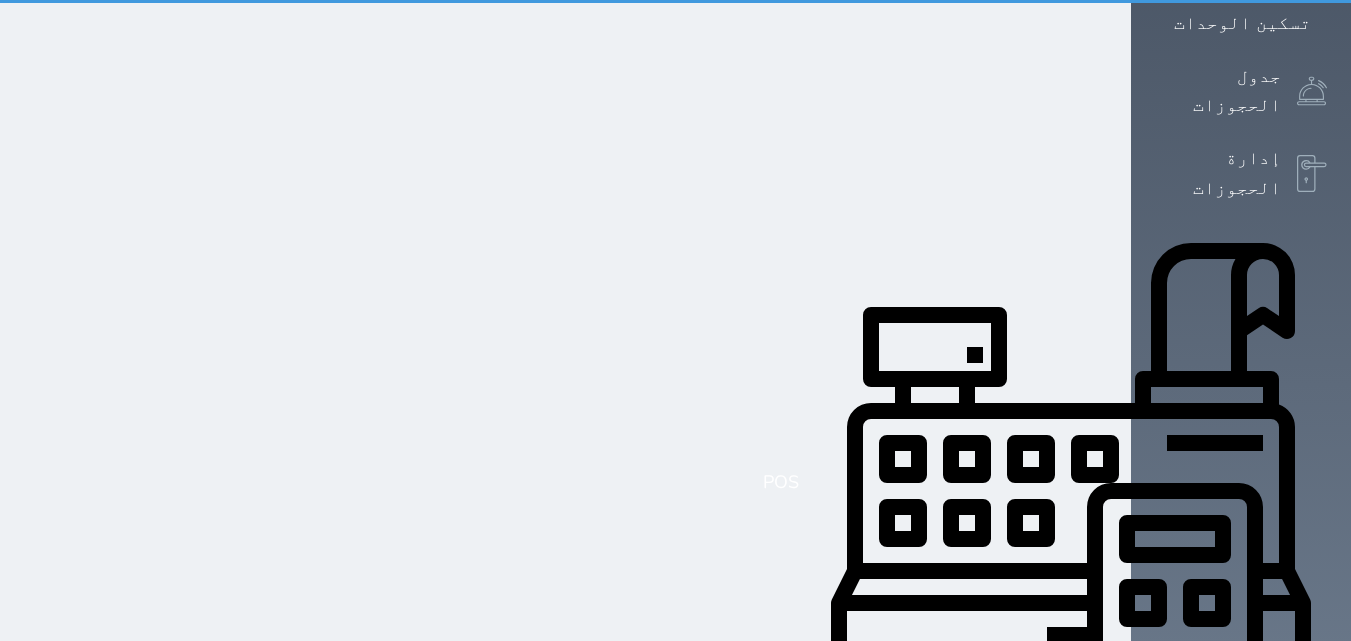 scroll, scrollTop: 0, scrollLeft: 0, axis: both 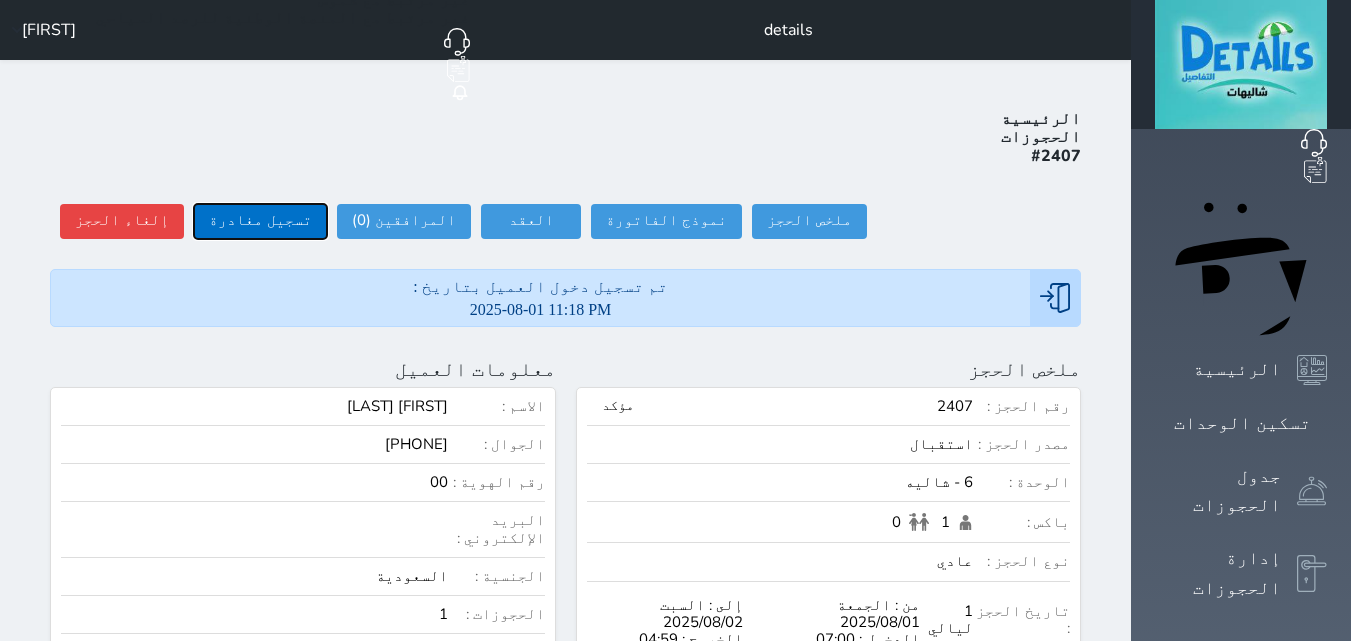 click on "تسجيل مغادرة" at bounding box center (260, 221) 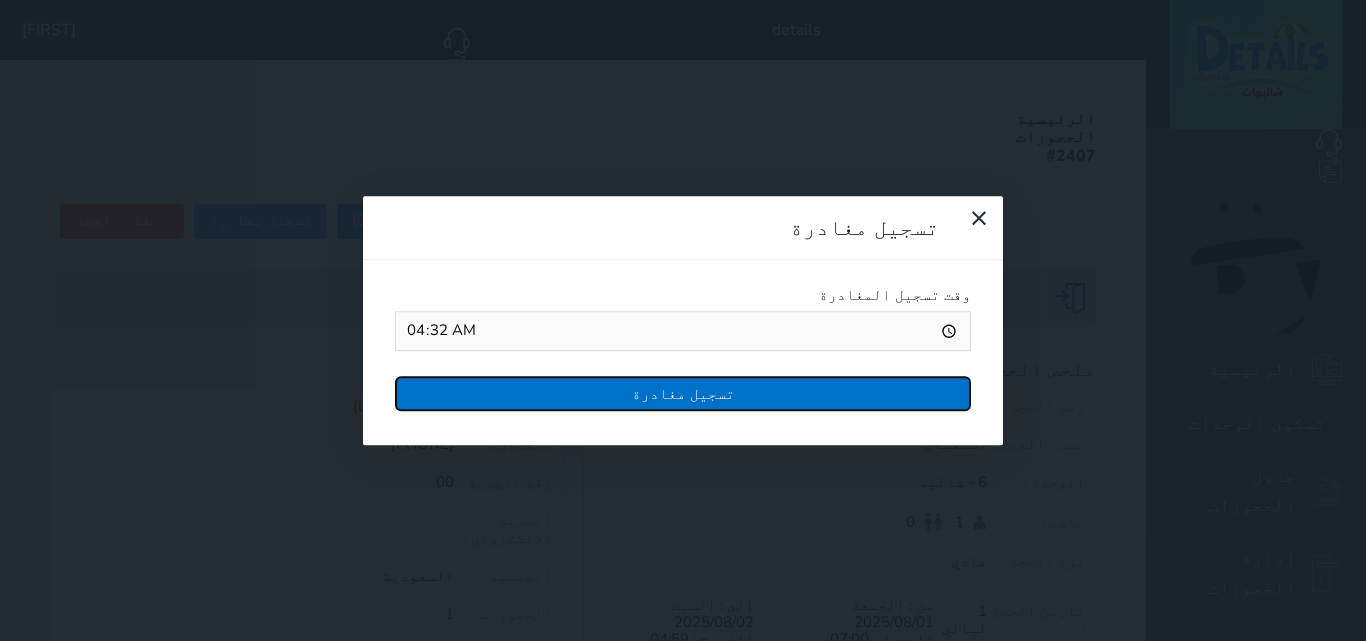 click on "تسجيل مغادرة" at bounding box center (683, 393) 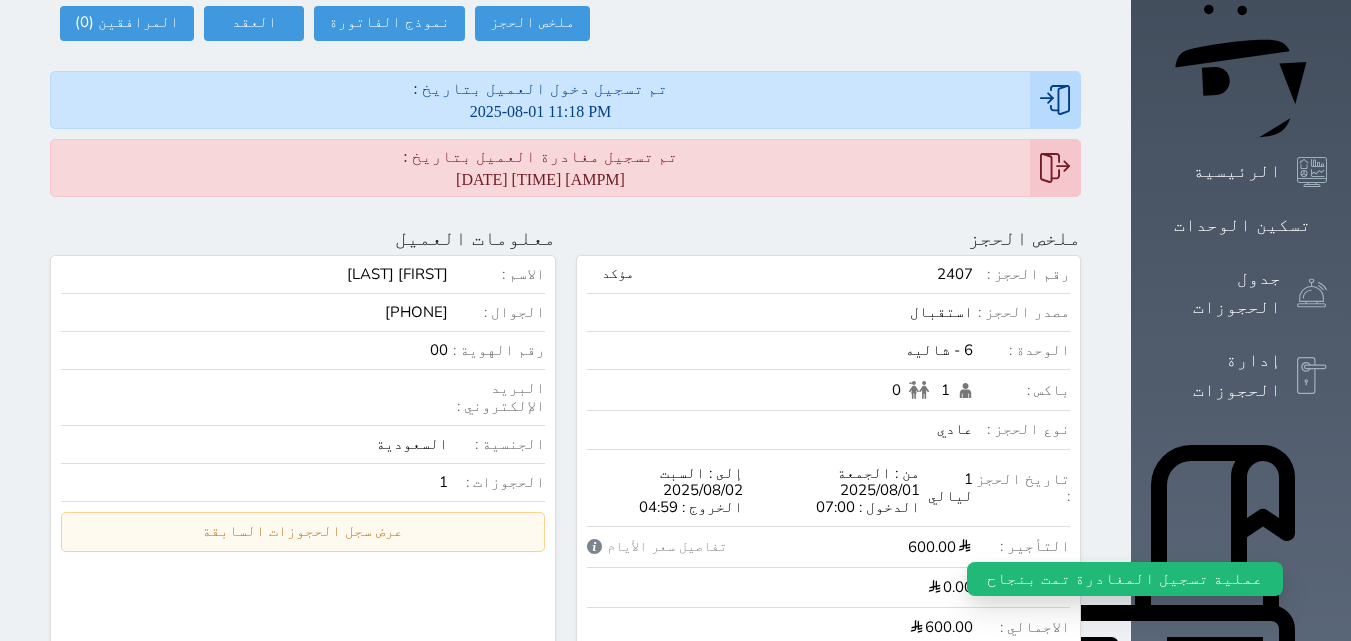 scroll, scrollTop: 0, scrollLeft: 0, axis: both 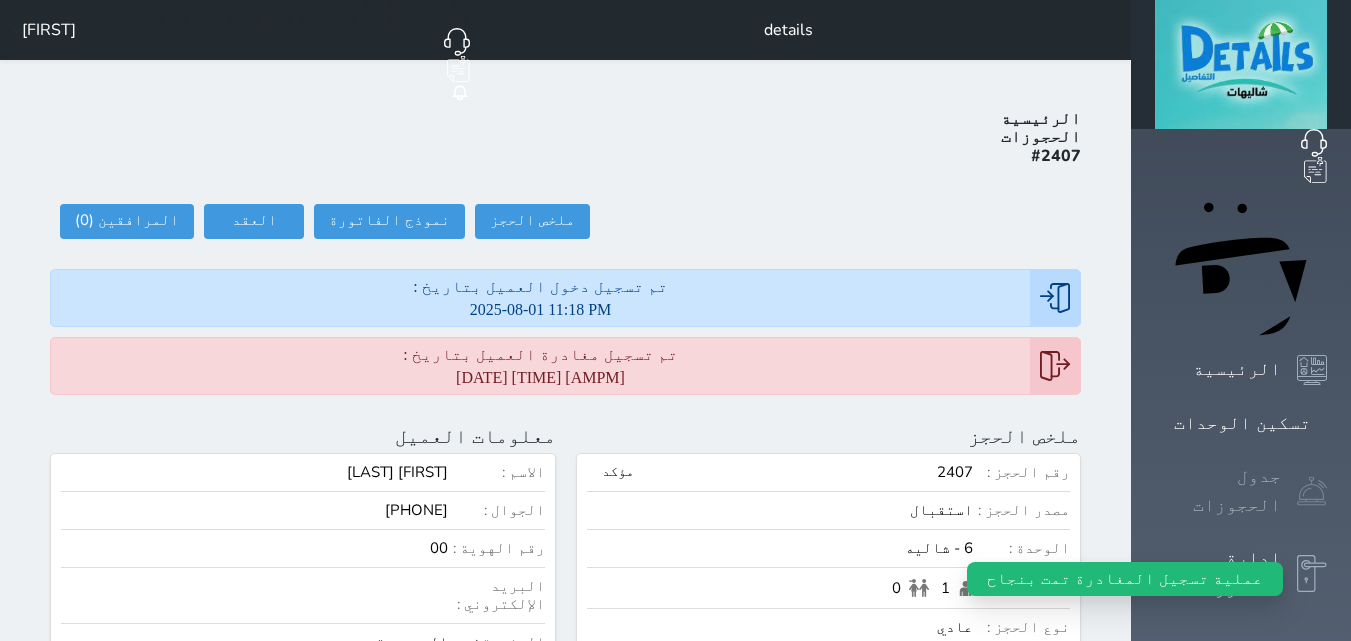 click on "جدول الحجوزات" at bounding box center (1241, 491) 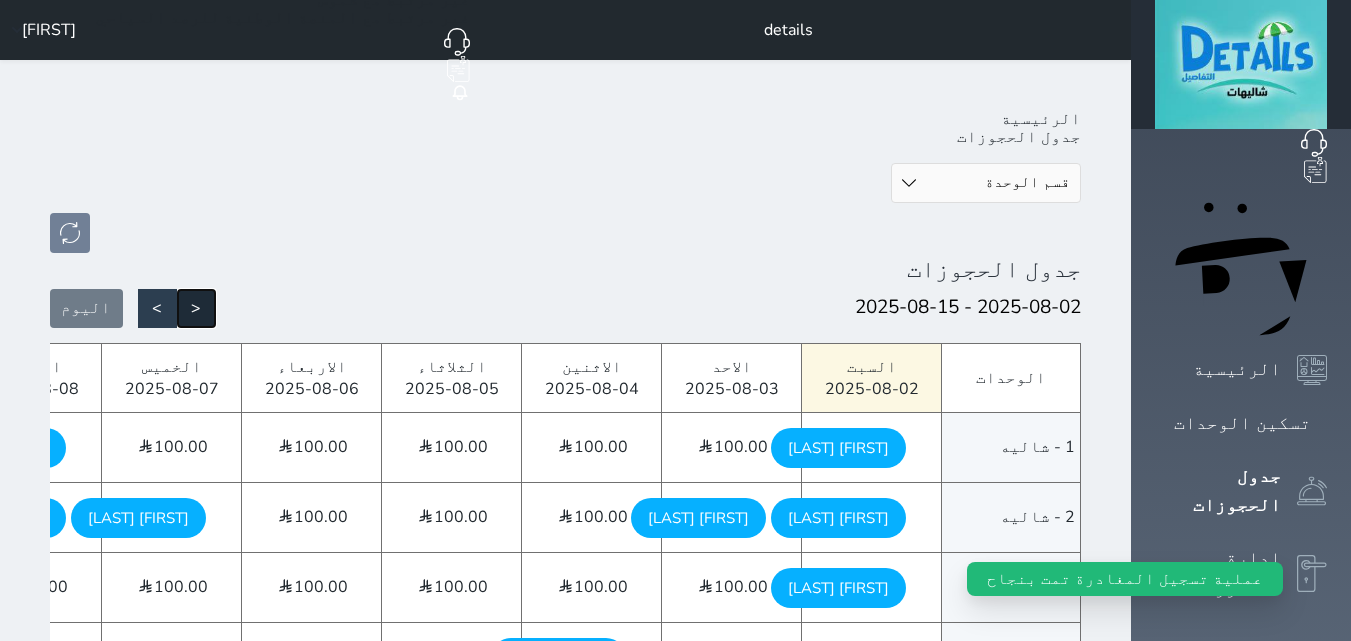 click on "<" at bounding box center (196, 308) 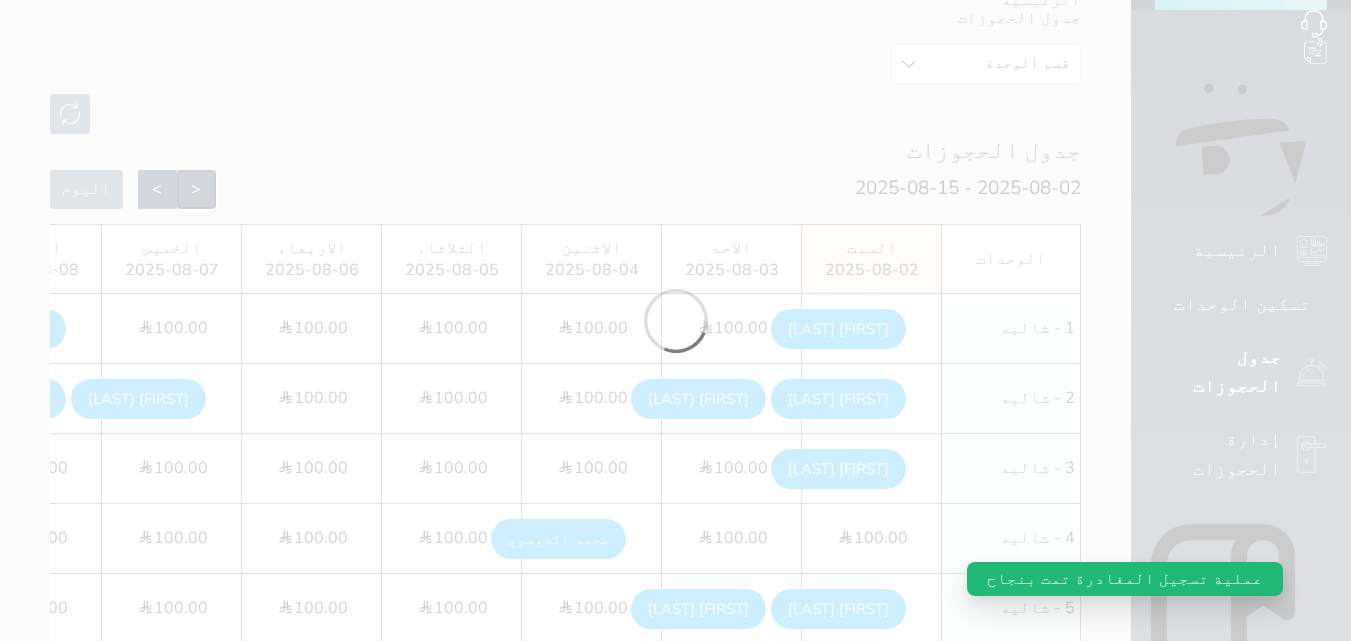 scroll, scrollTop: 300, scrollLeft: 0, axis: vertical 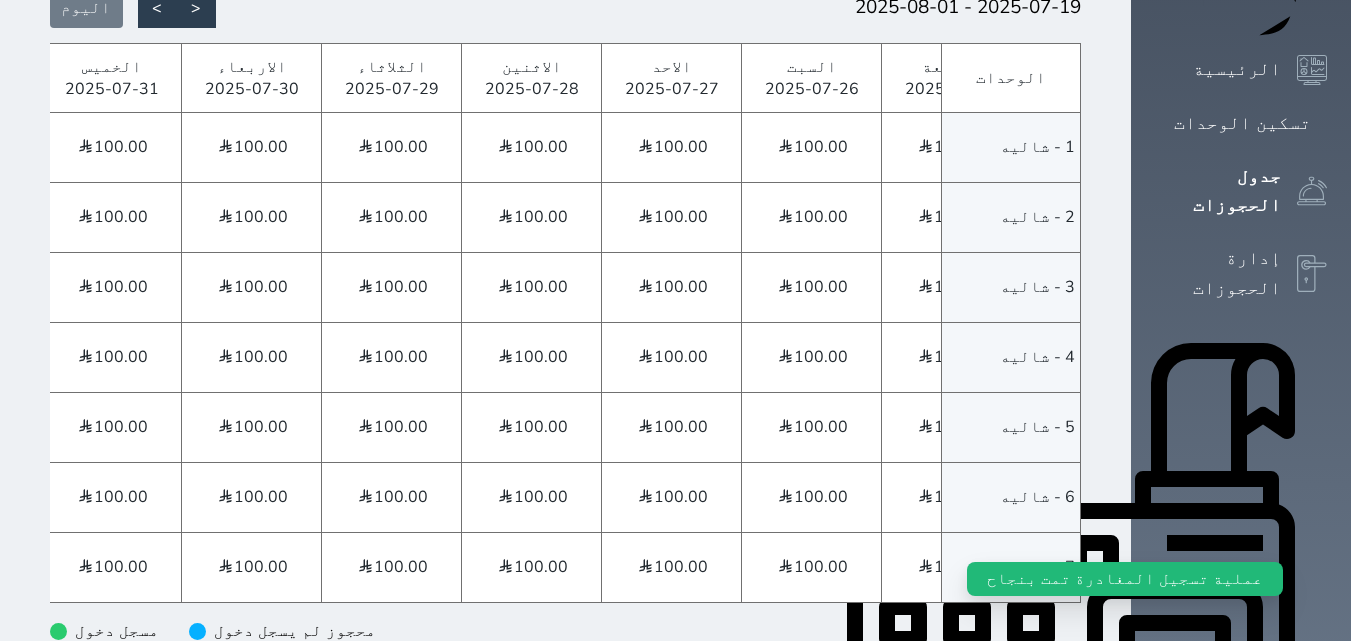 click on "[FIRST] [LAST]" at bounding box center (-62, 568) 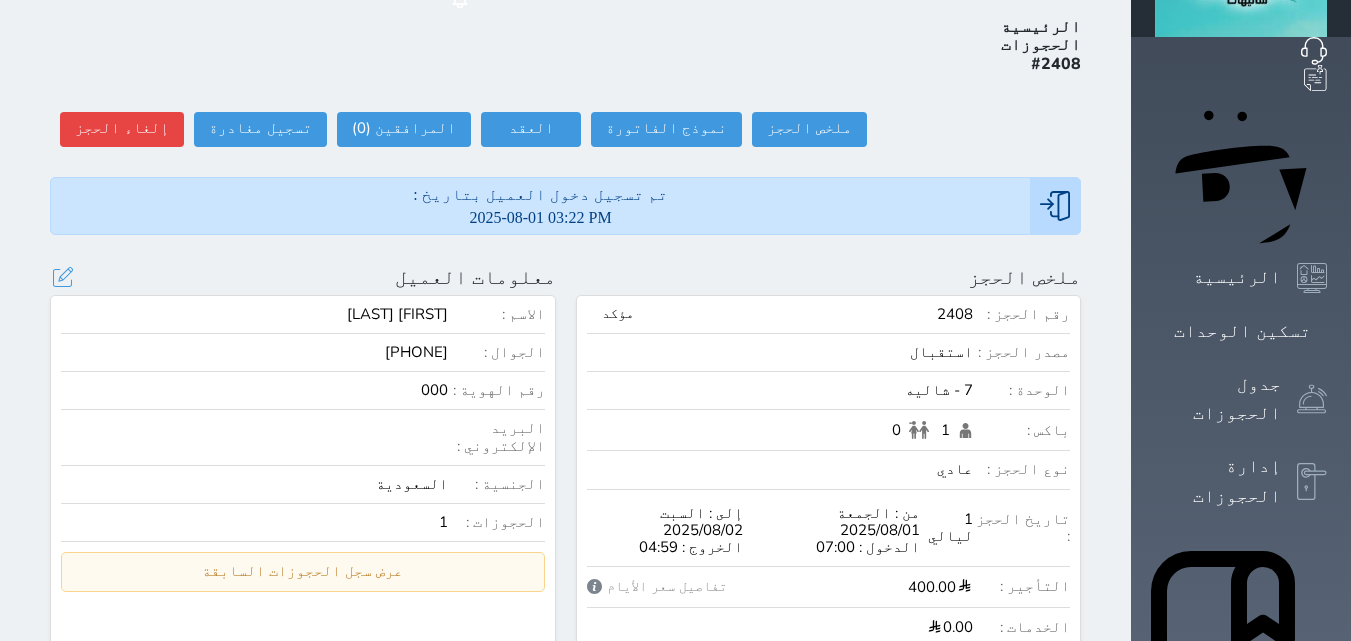 scroll, scrollTop: 0, scrollLeft: 0, axis: both 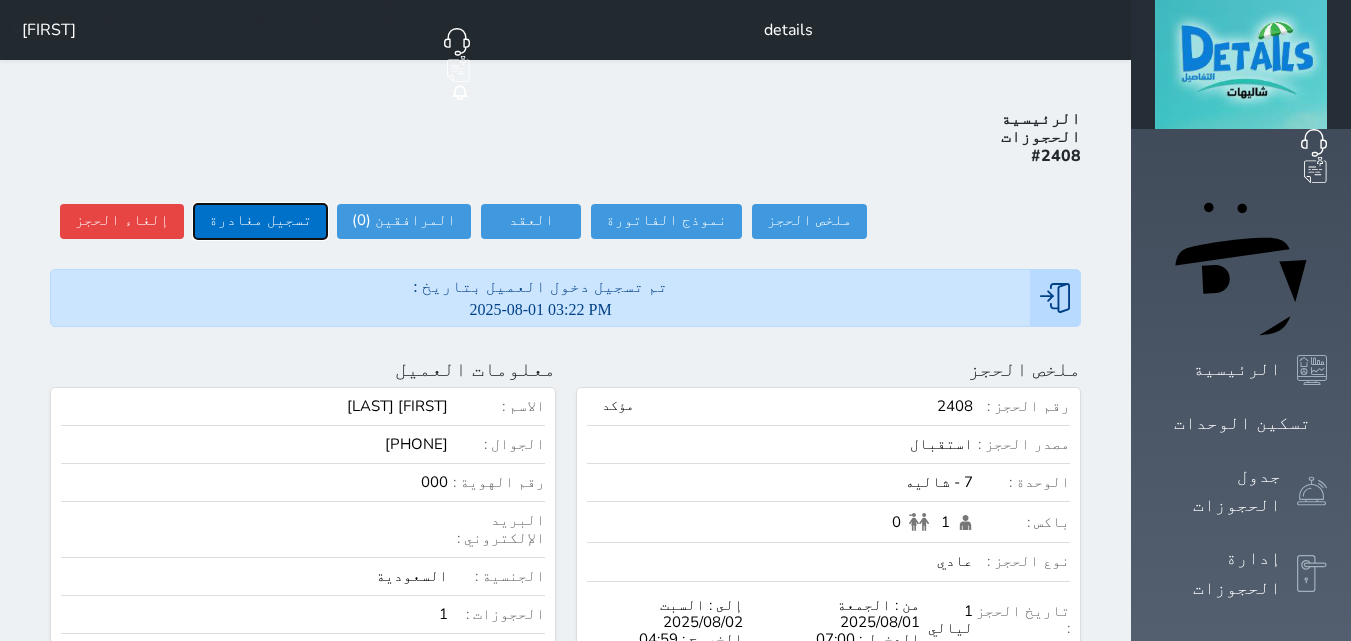 click on "تسجيل مغادرة" at bounding box center (260, 221) 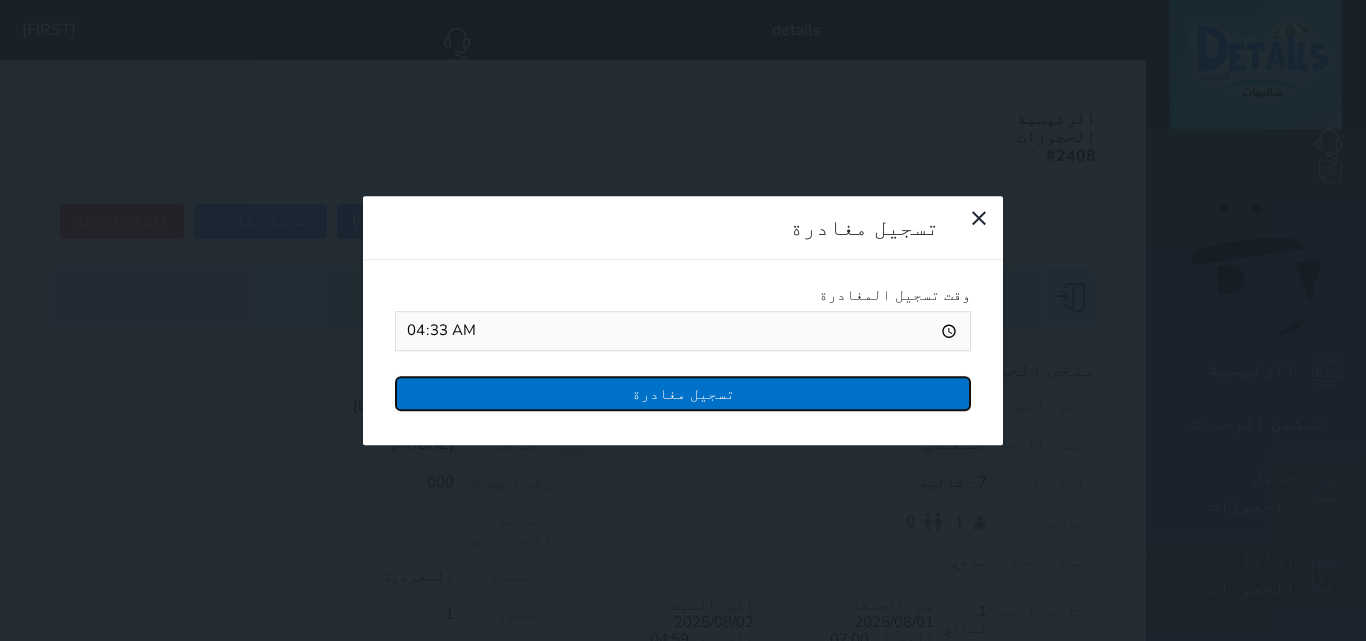 click on "تسجيل مغادرة" at bounding box center [683, 393] 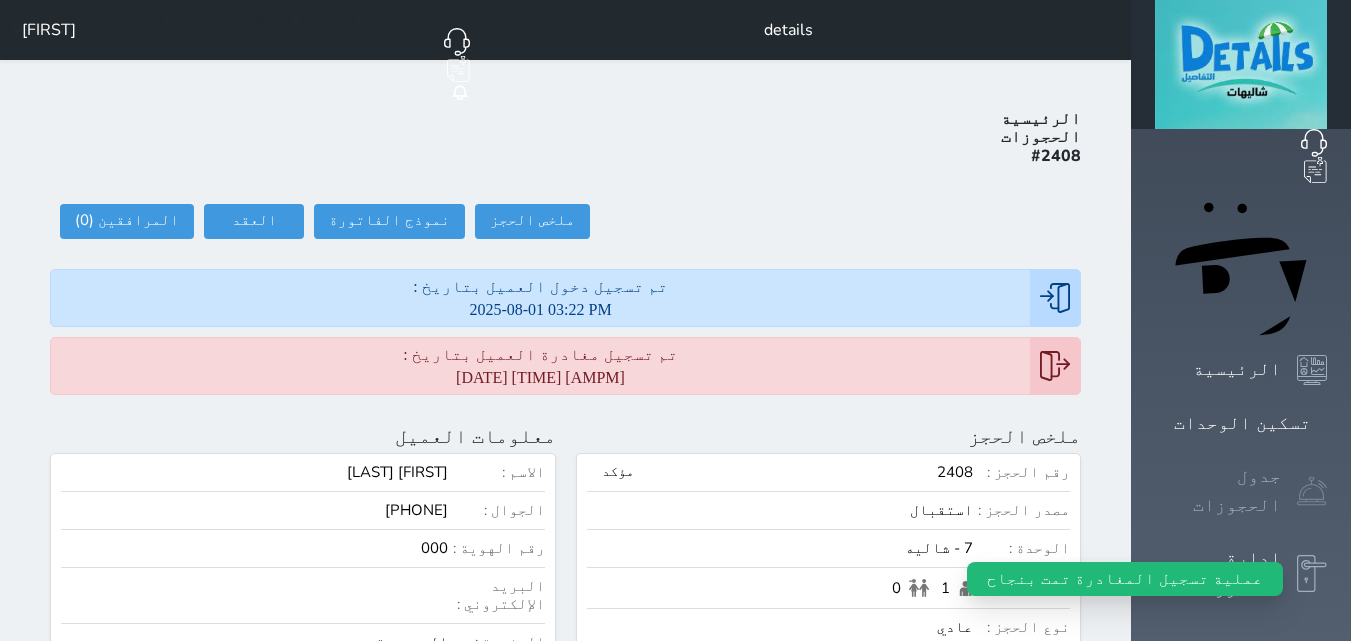 click at bounding box center [1312, 491] 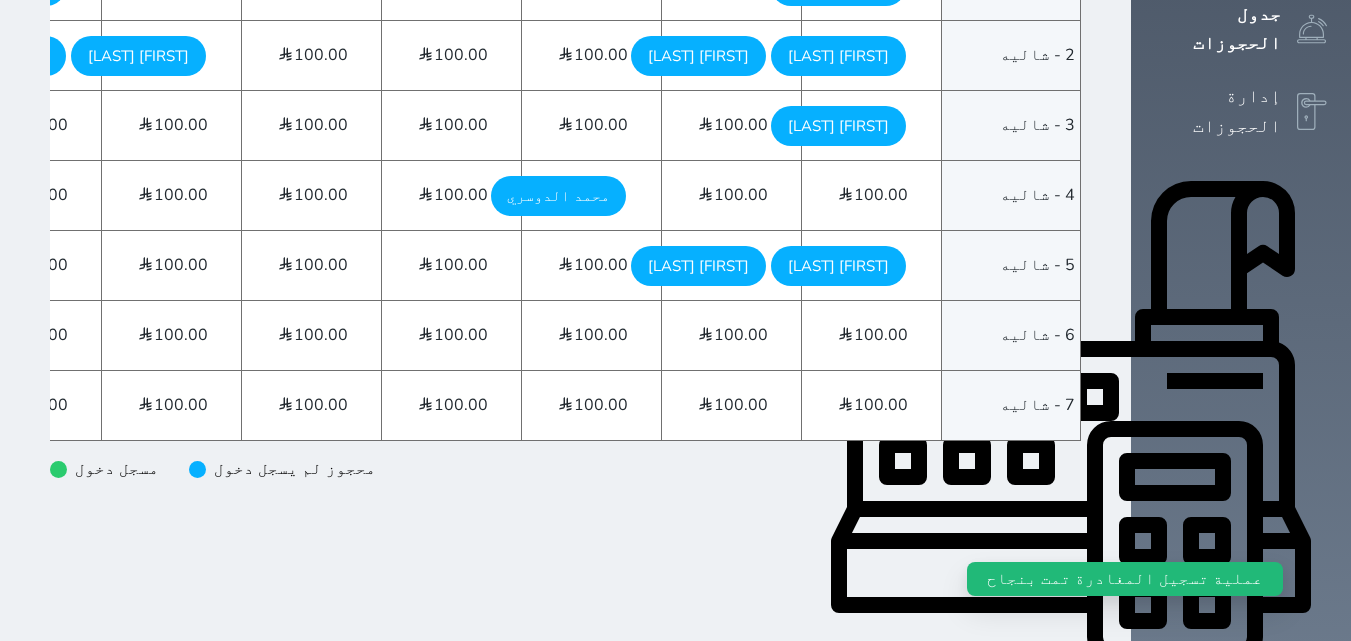 click 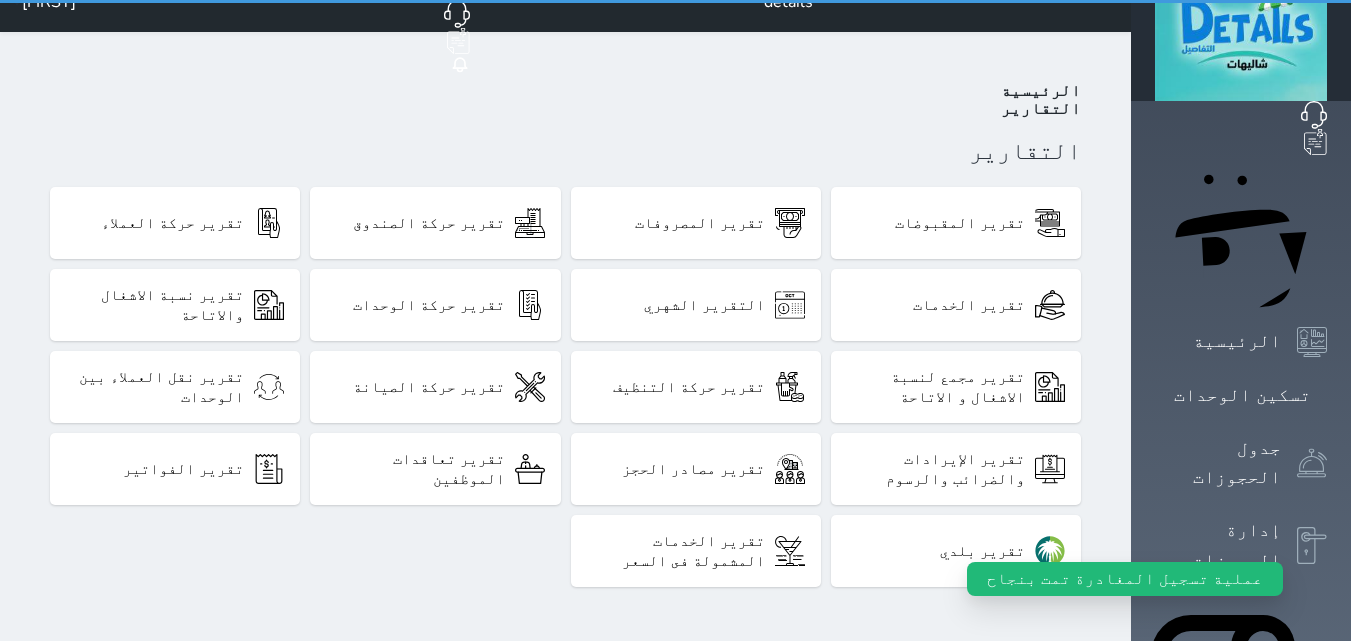 scroll, scrollTop: 0, scrollLeft: 0, axis: both 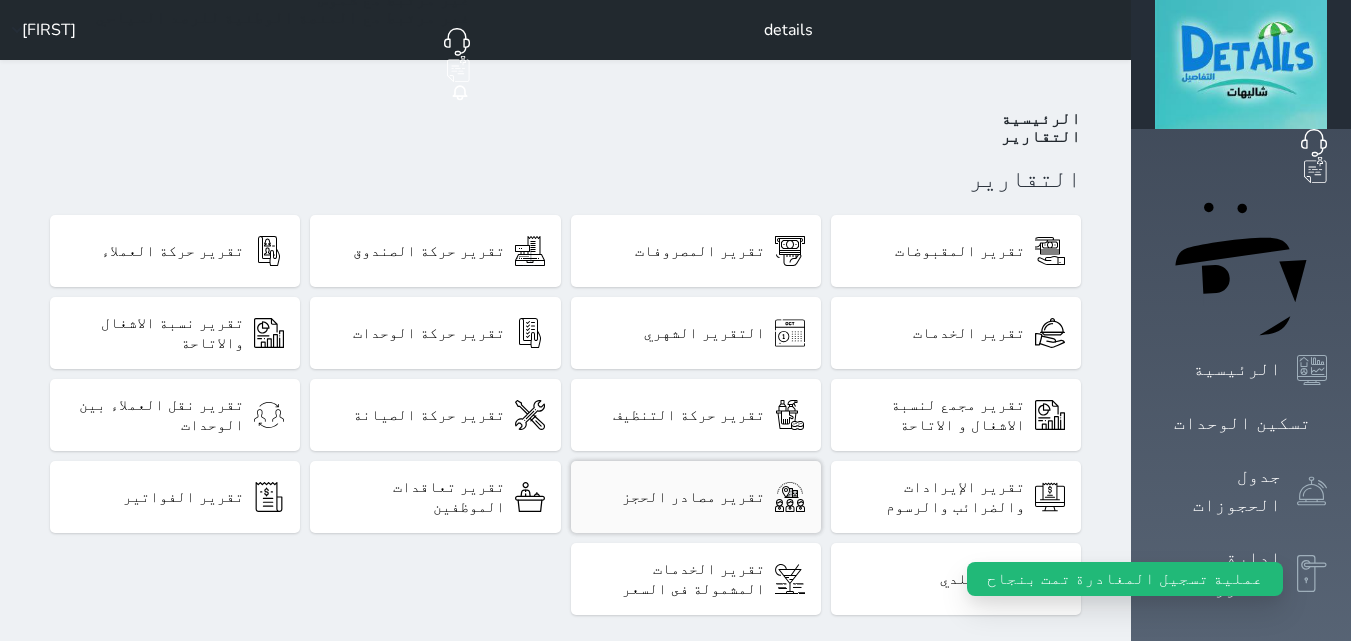 click on "تقرير مصادر الحجز" at bounding box center (696, 497) 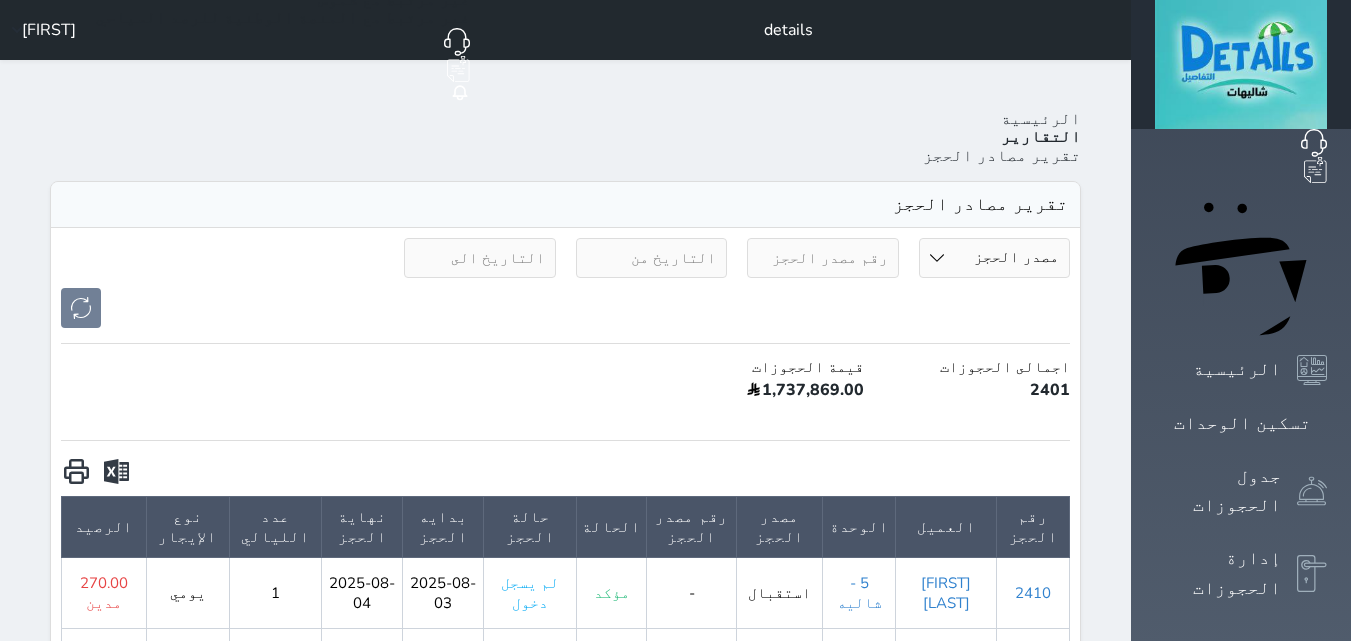 click at bounding box center [652, 258] 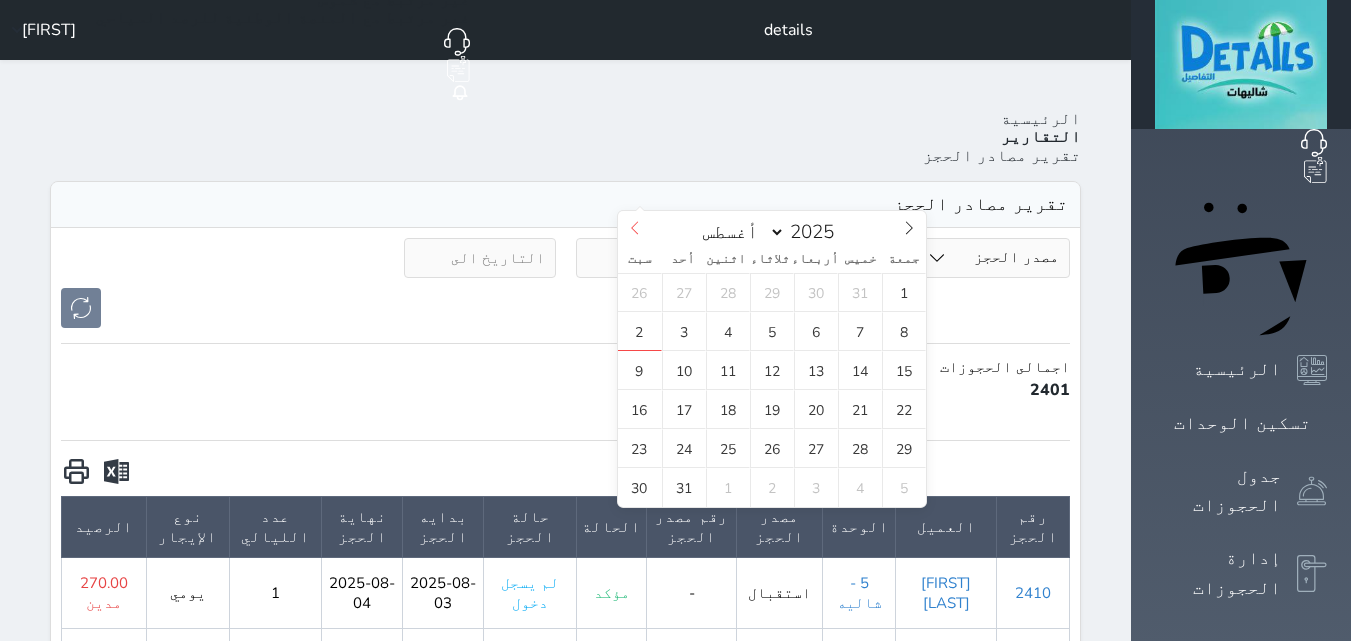 click at bounding box center [635, 228] 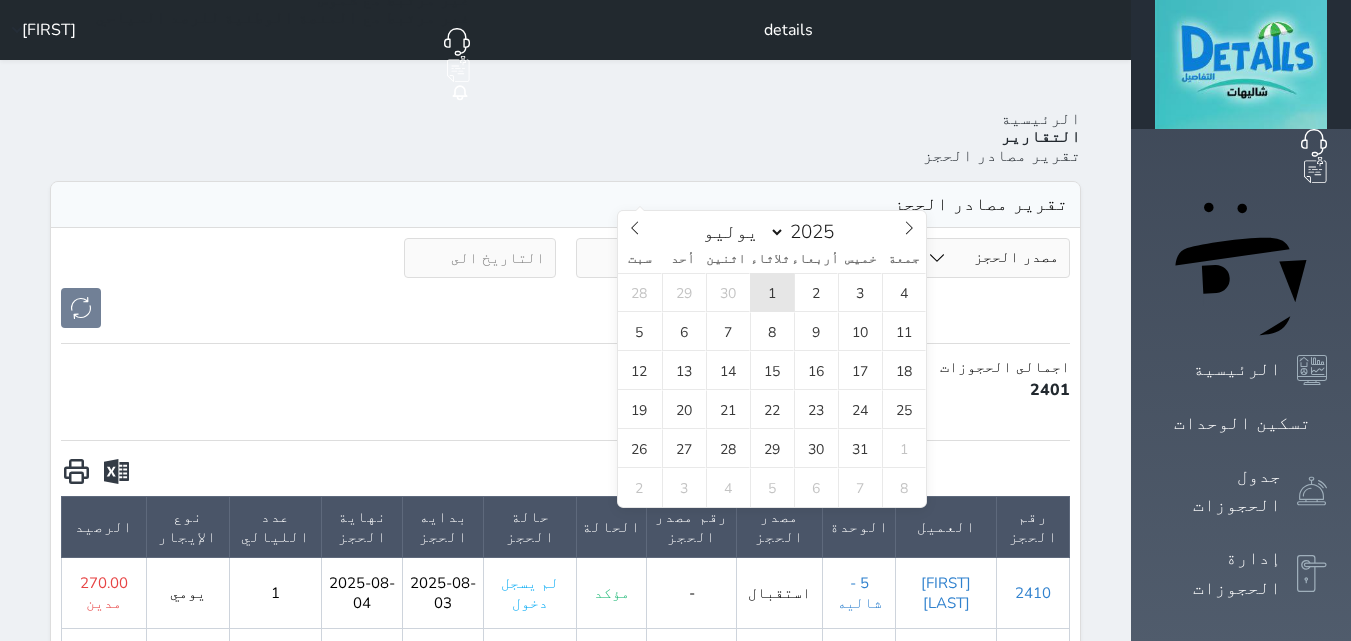 click on "1" at bounding box center (772, 292) 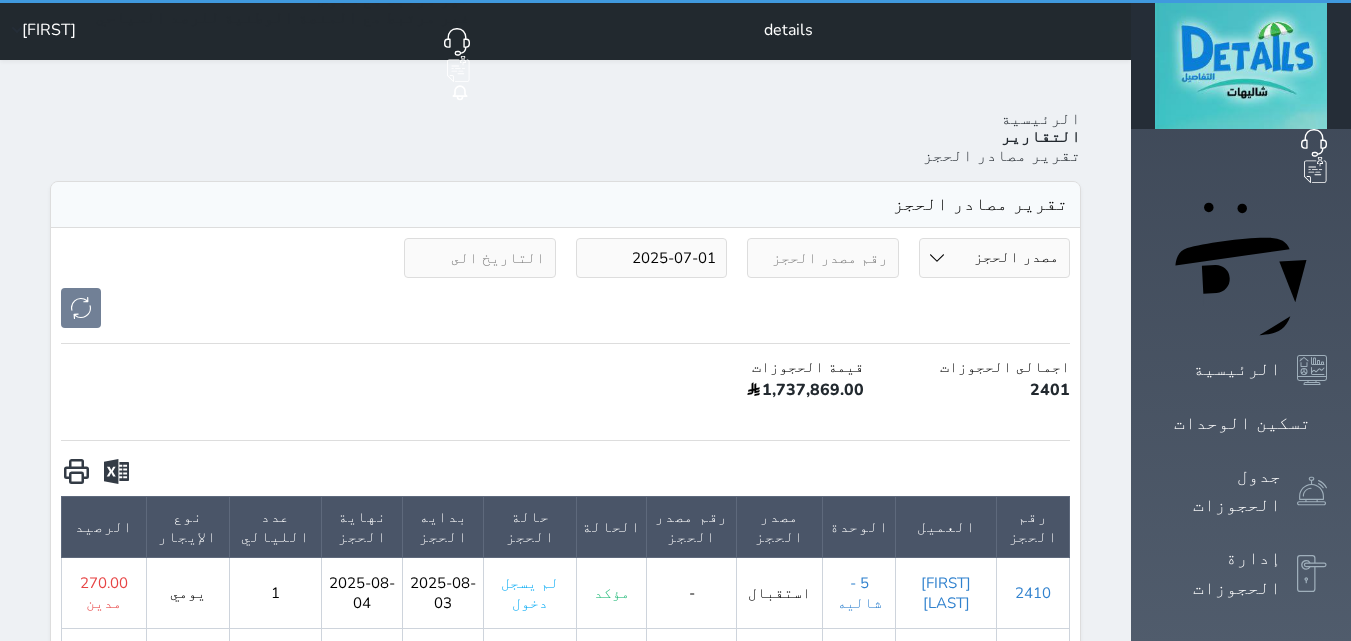 click at bounding box center (480, 258) 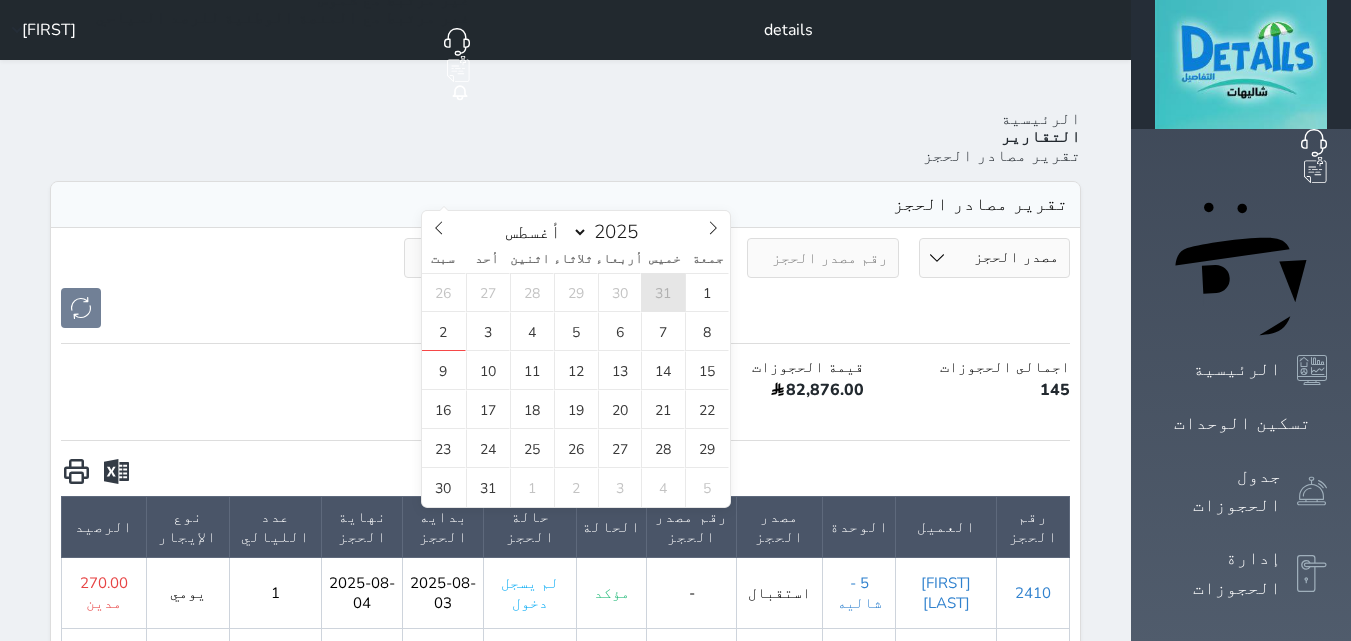 click on "31" at bounding box center (663, 292) 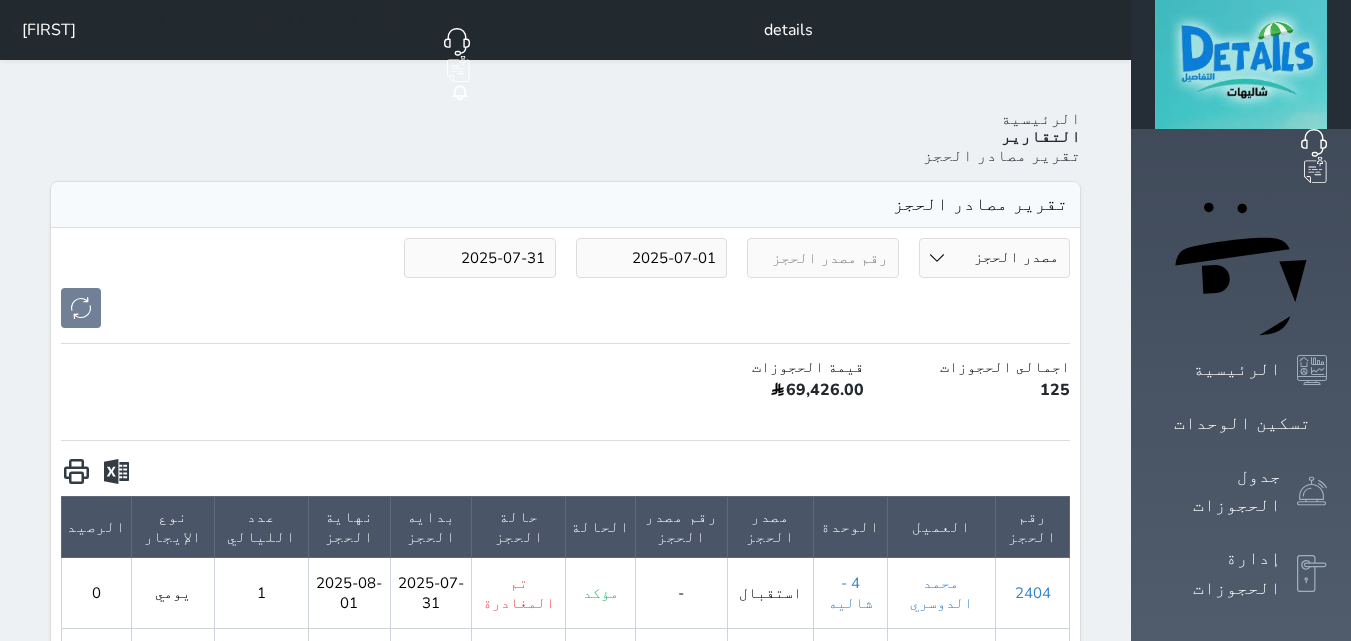 click on "2025-07-31" at bounding box center [480, 258] 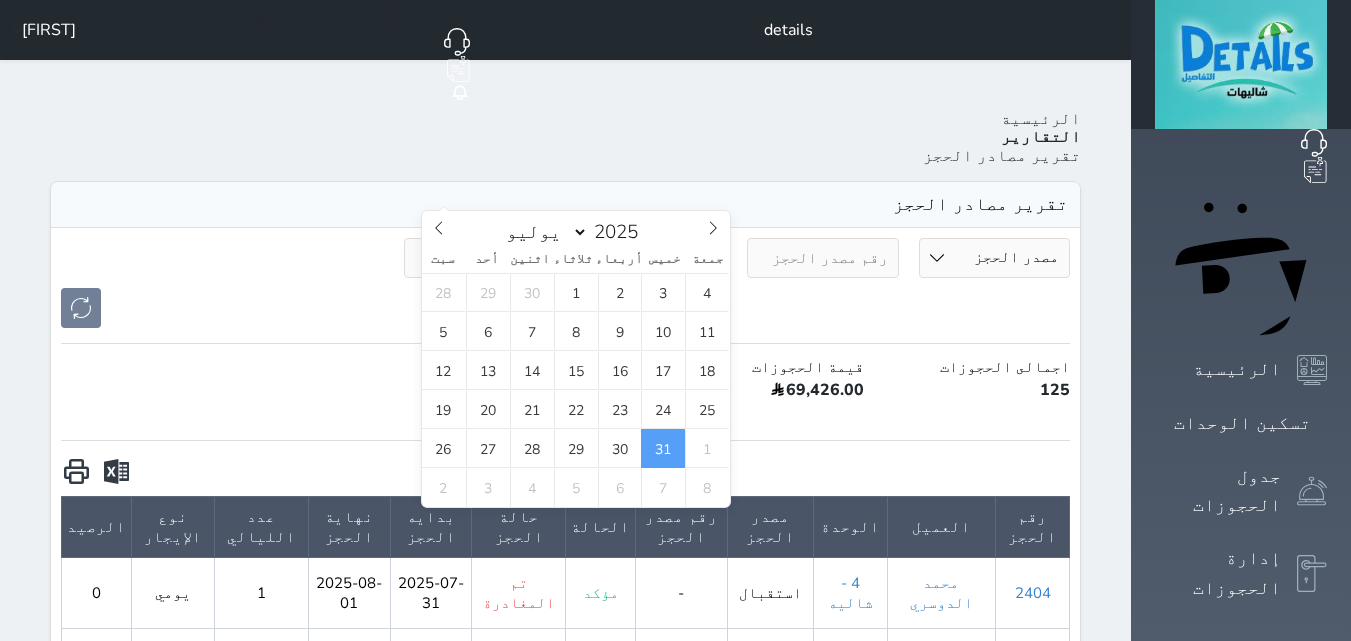 click on "2025-07-01" at bounding box center (652, 258) 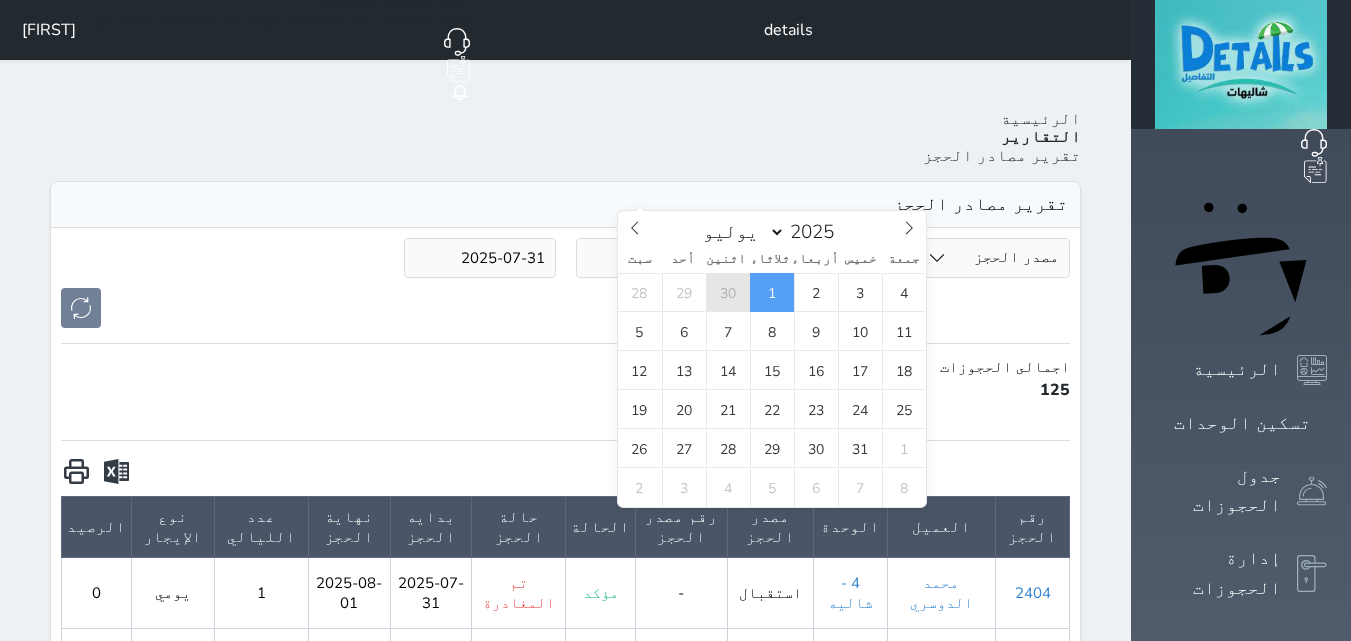 click on "30" at bounding box center (728, 292) 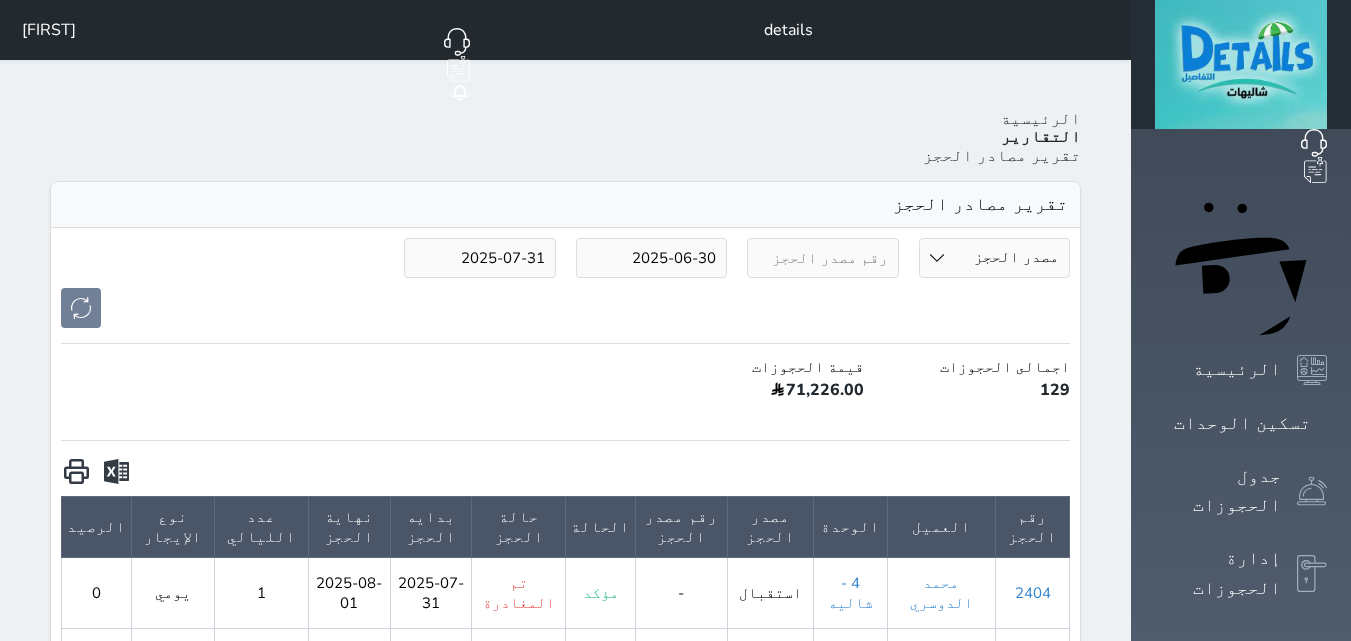 drag, startPoint x: 551, startPoint y: 195, endPoint x: 568, endPoint y: 206, distance: 20.248457 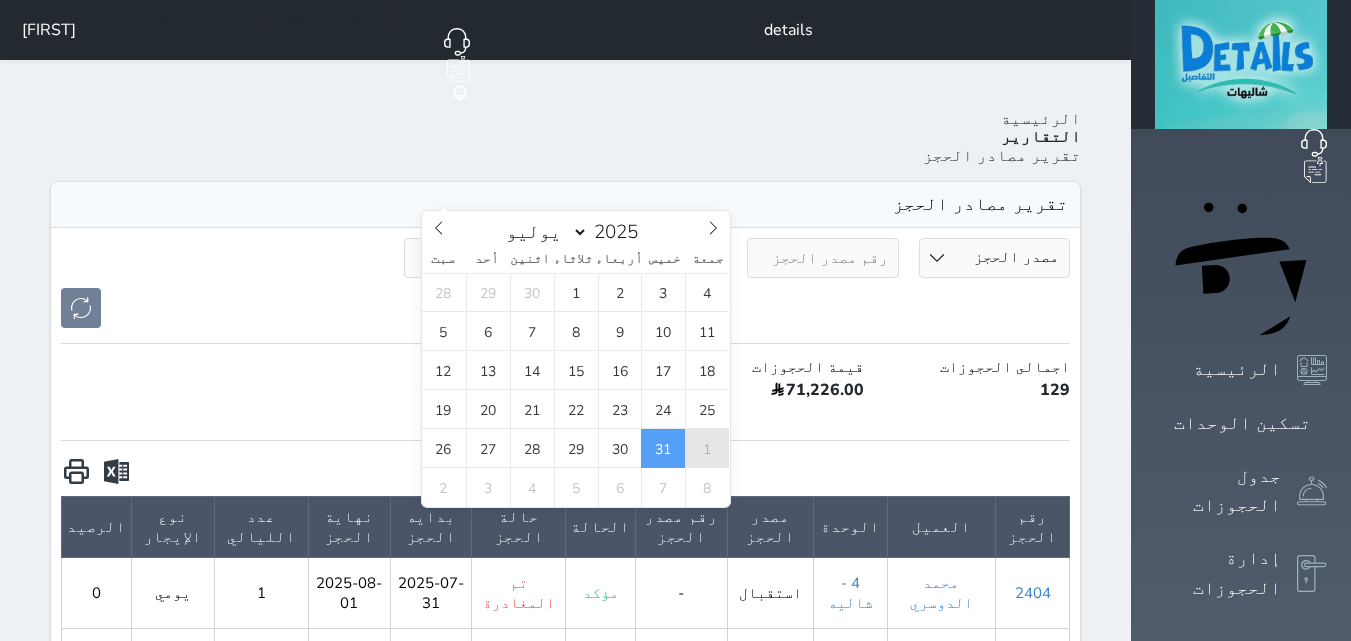 click on "1" at bounding box center [707, 448] 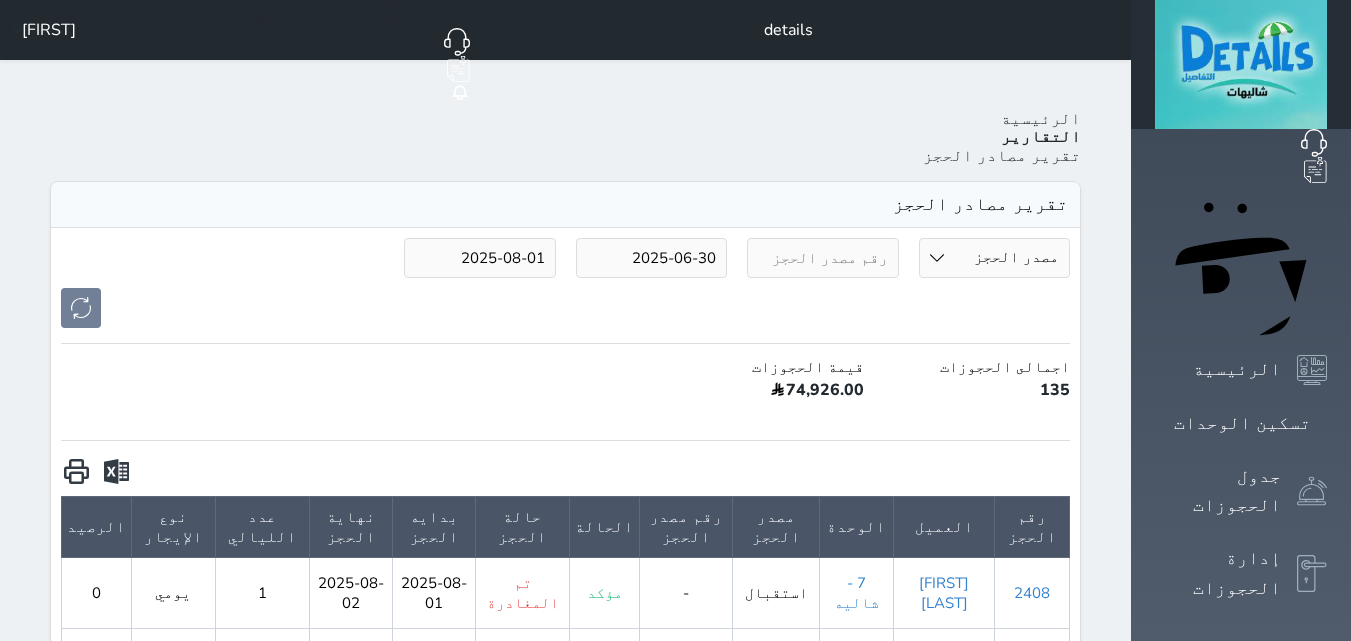 click on "2025-08-01" at bounding box center [480, 258] 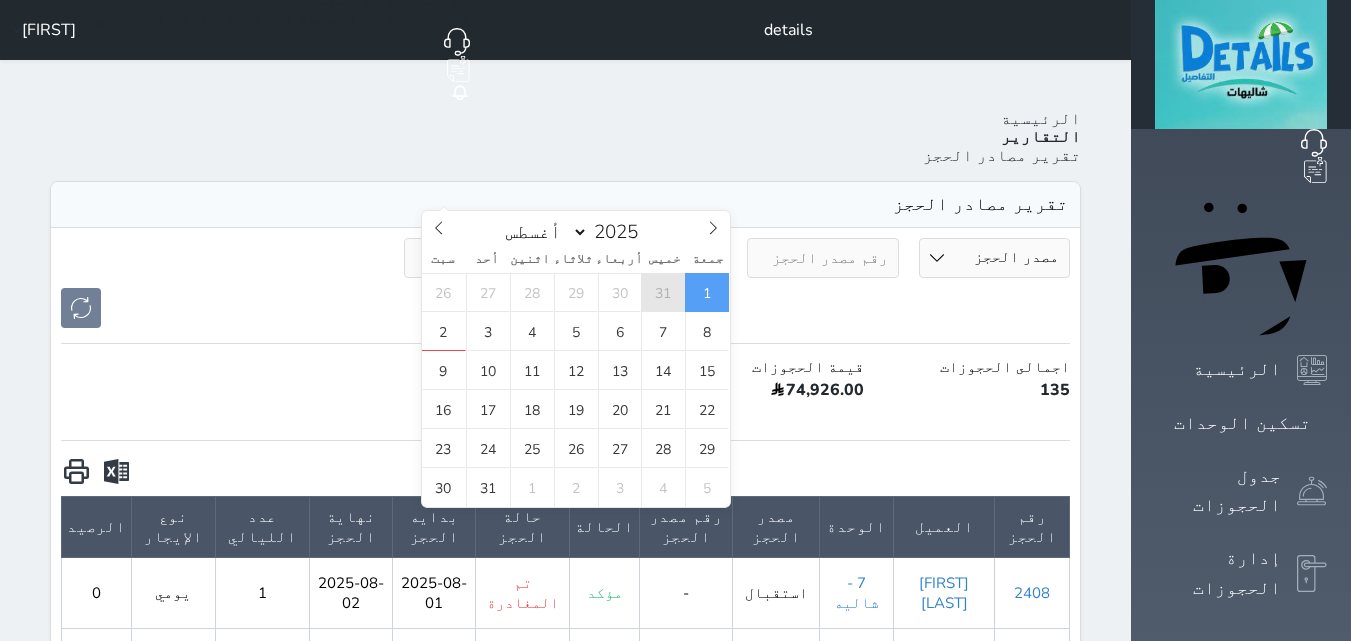 click on "31" at bounding box center [663, 292] 